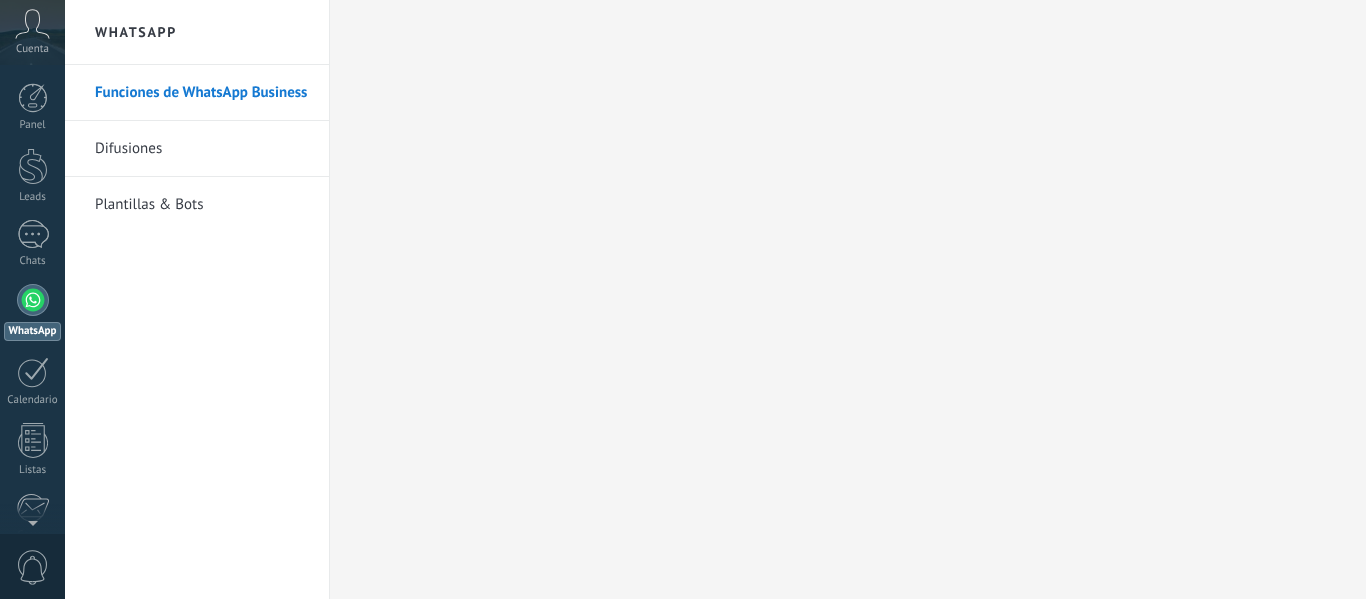 scroll, scrollTop: 0, scrollLeft: 0, axis: both 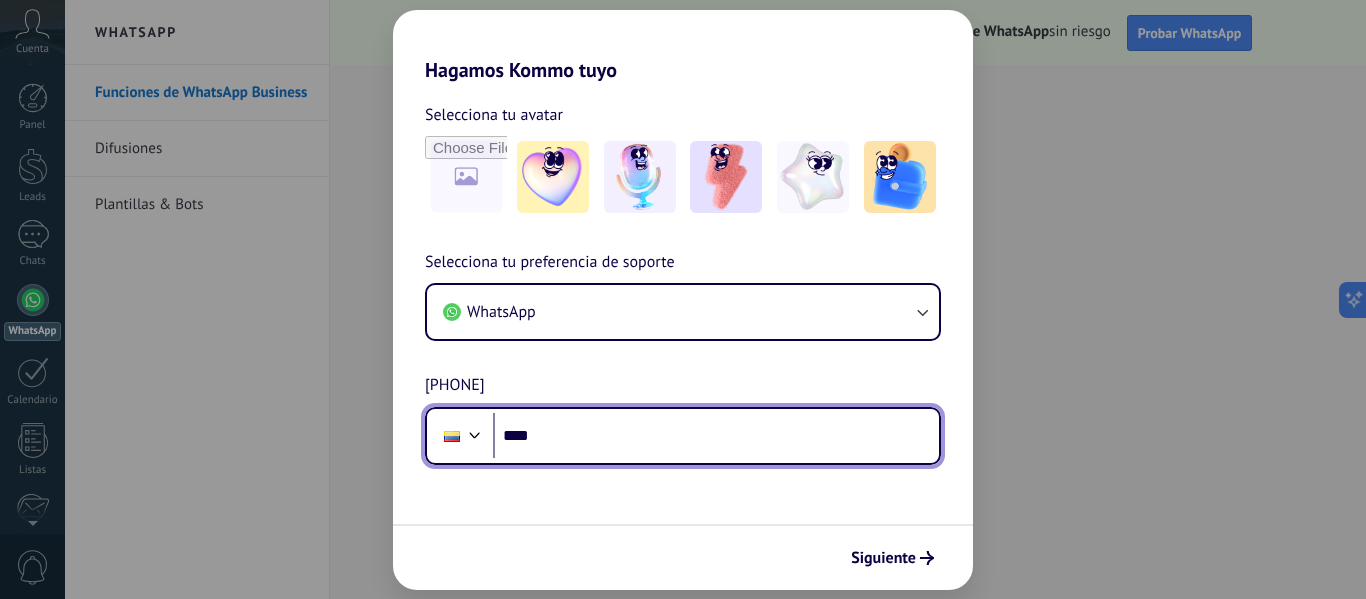 click on "****" at bounding box center [716, 436] 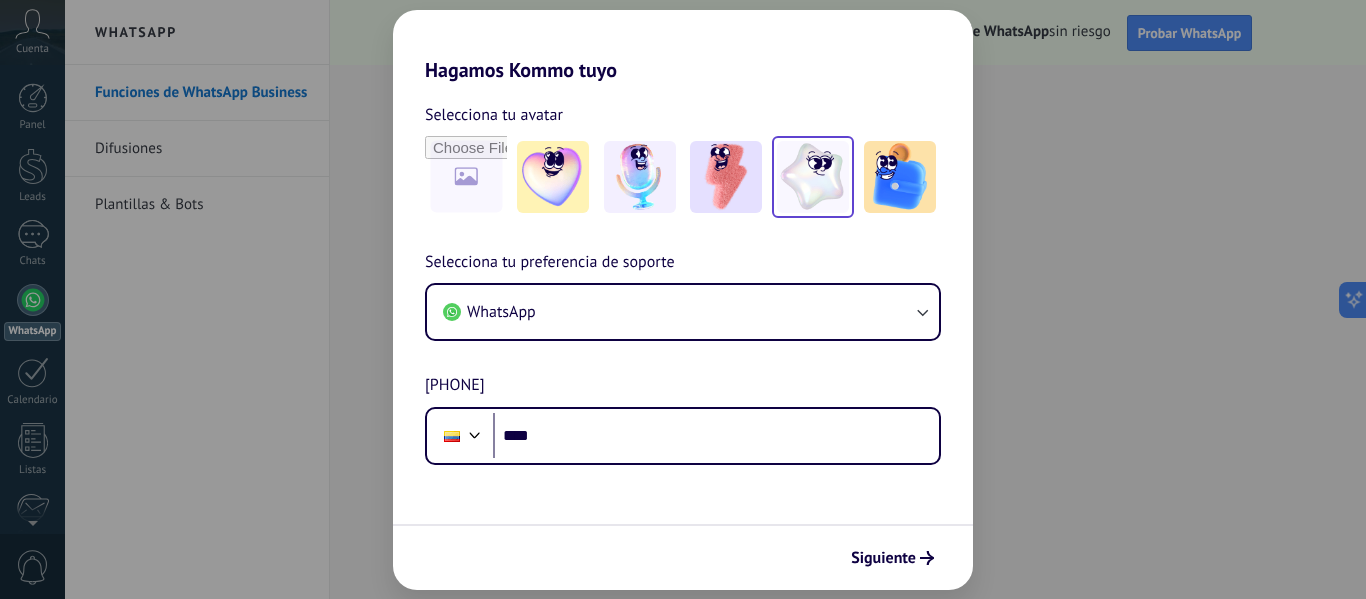 click at bounding box center (553, 177) 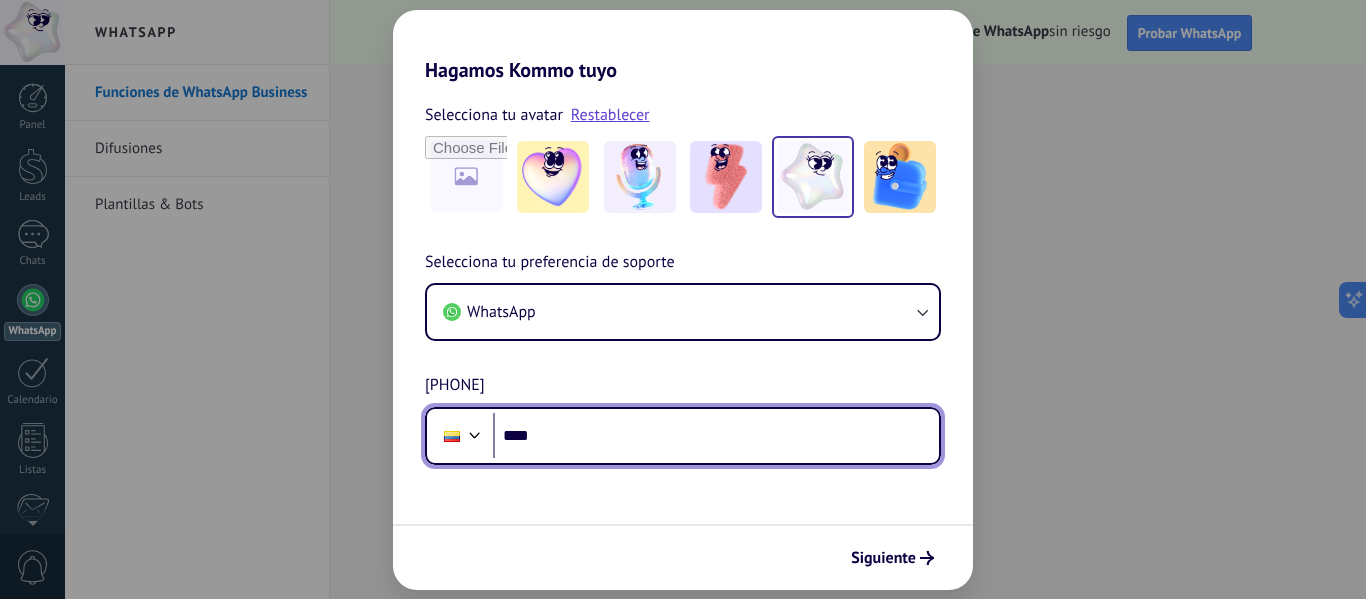 click on "****" at bounding box center [716, 436] 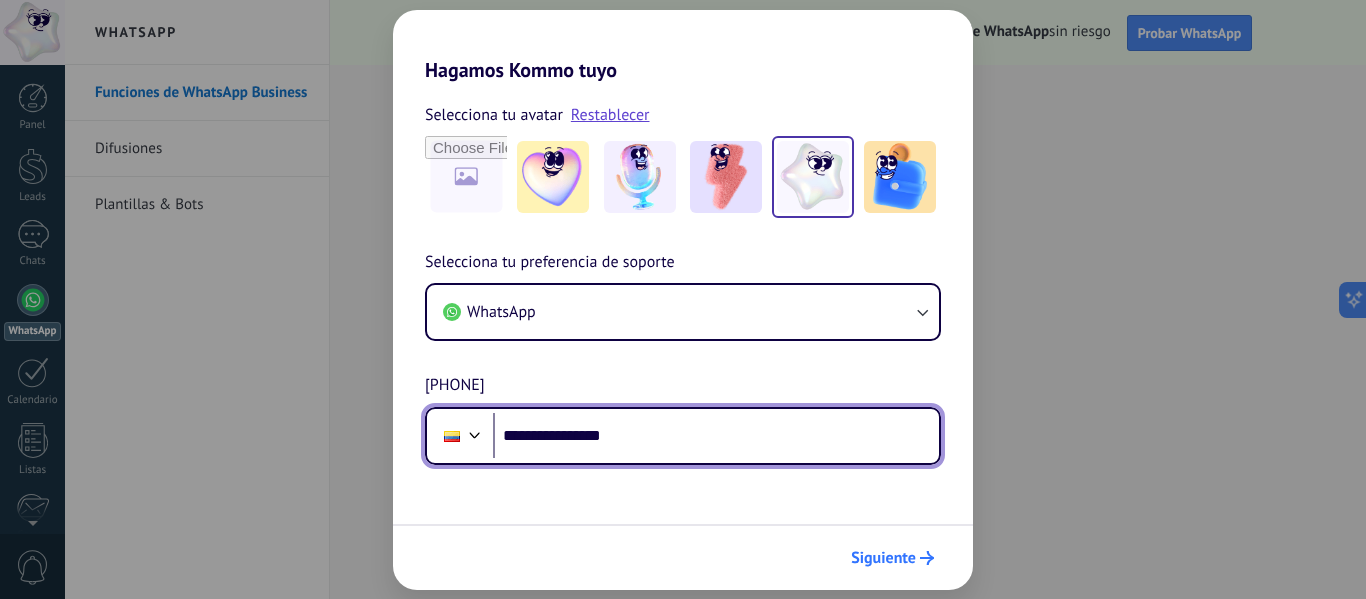 type on "**********" 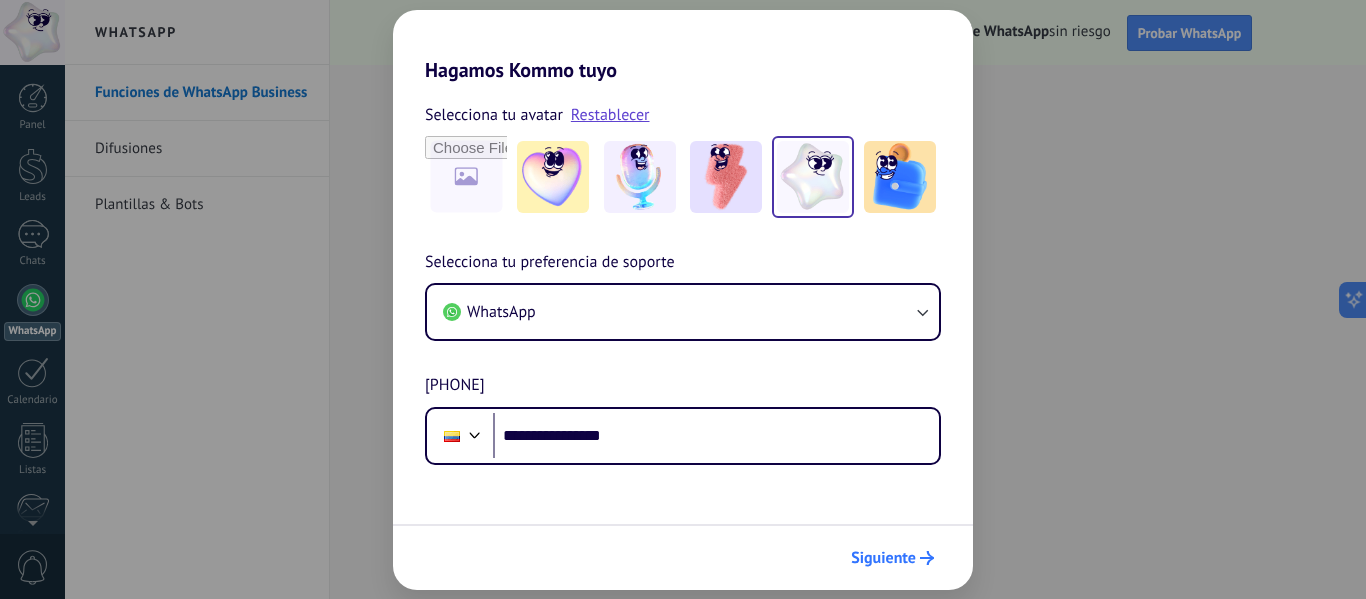 click on "Siguiente" at bounding box center (883, 558) 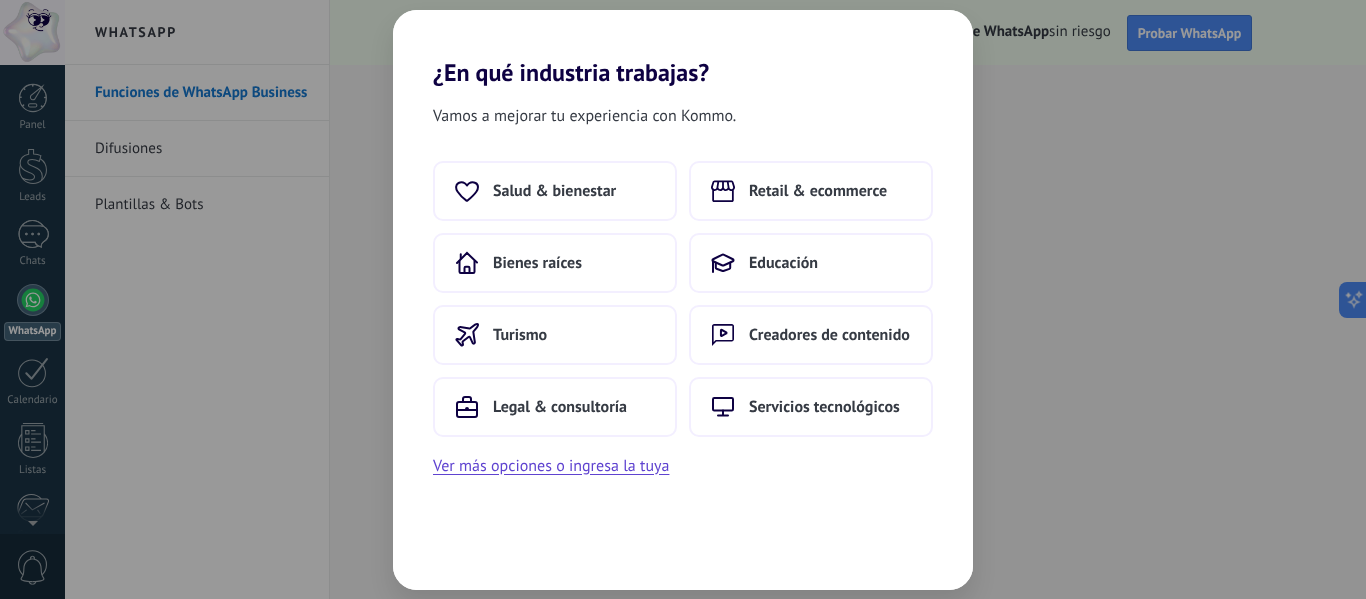 scroll, scrollTop: 0, scrollLeft: 0, axis: both 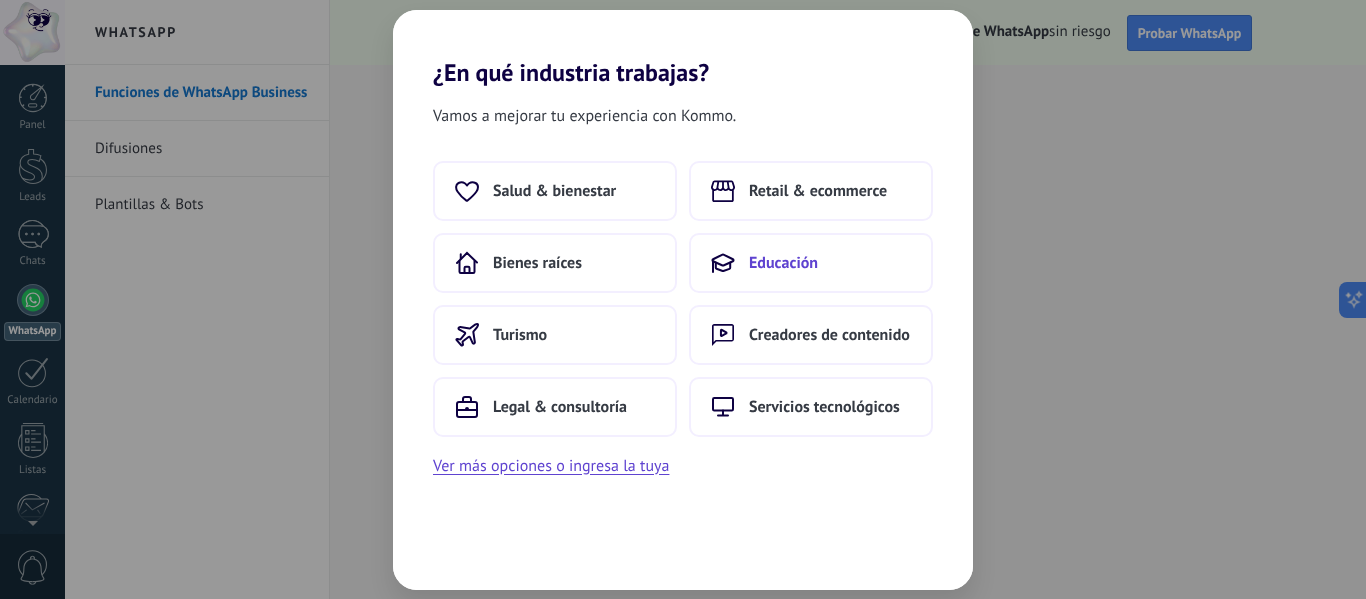 click on "Educación" at bounding box center (554, 191) 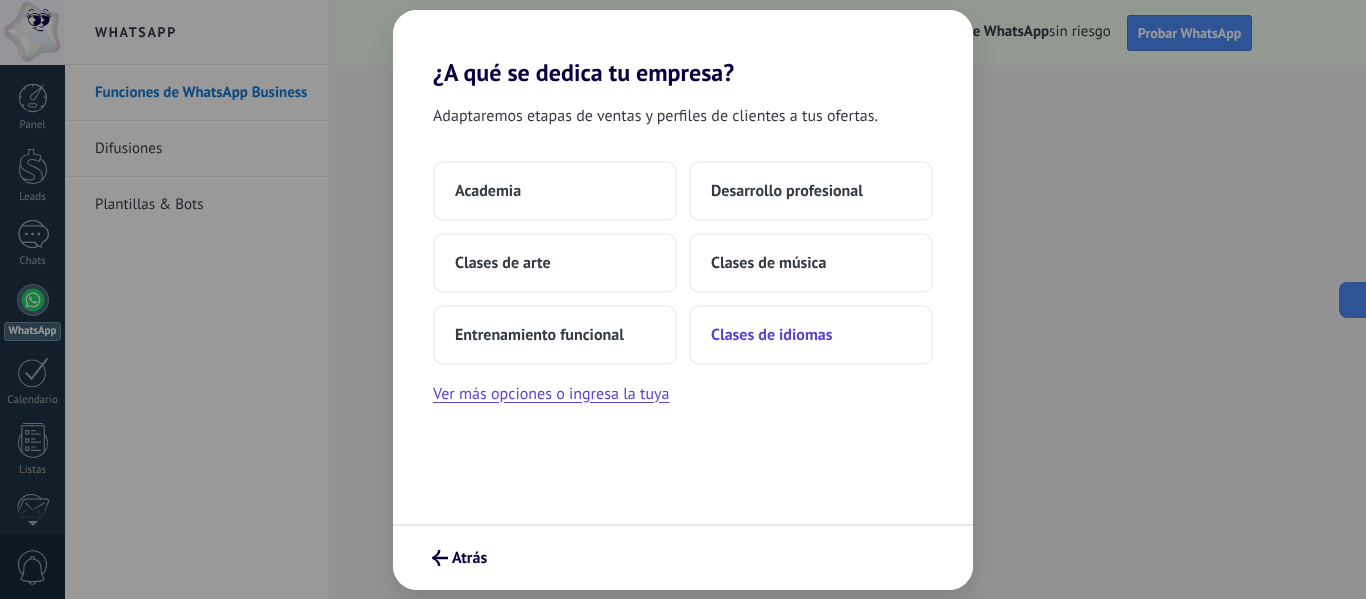click on "Clases de idiomas" at bounding box center [488, 191] 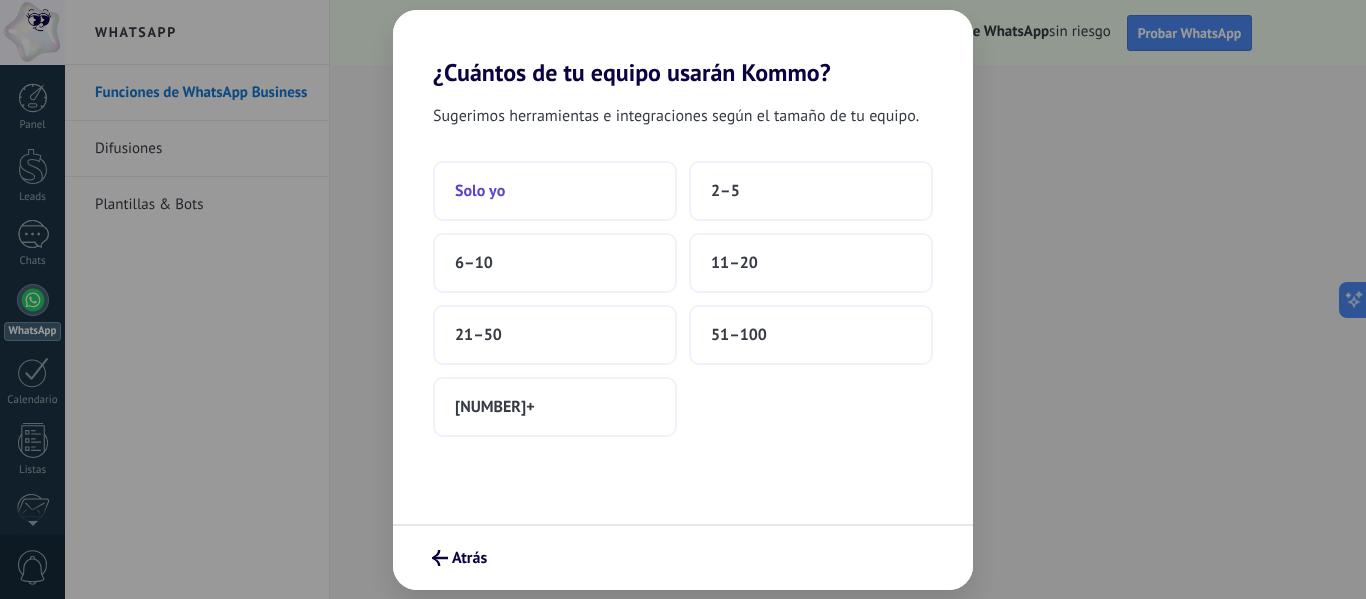 click on "Solo yo" at bounding box center [555, 191] 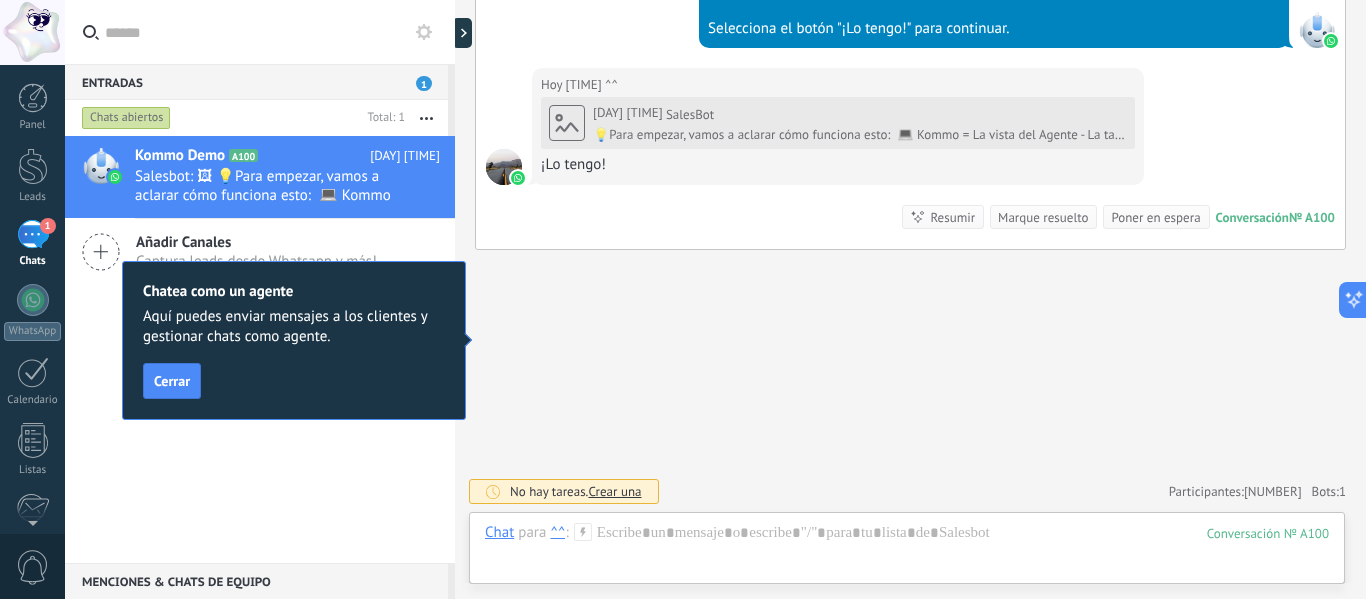 scroll, scrollTop: 1019, scrollLeft: 0, axis: vertical 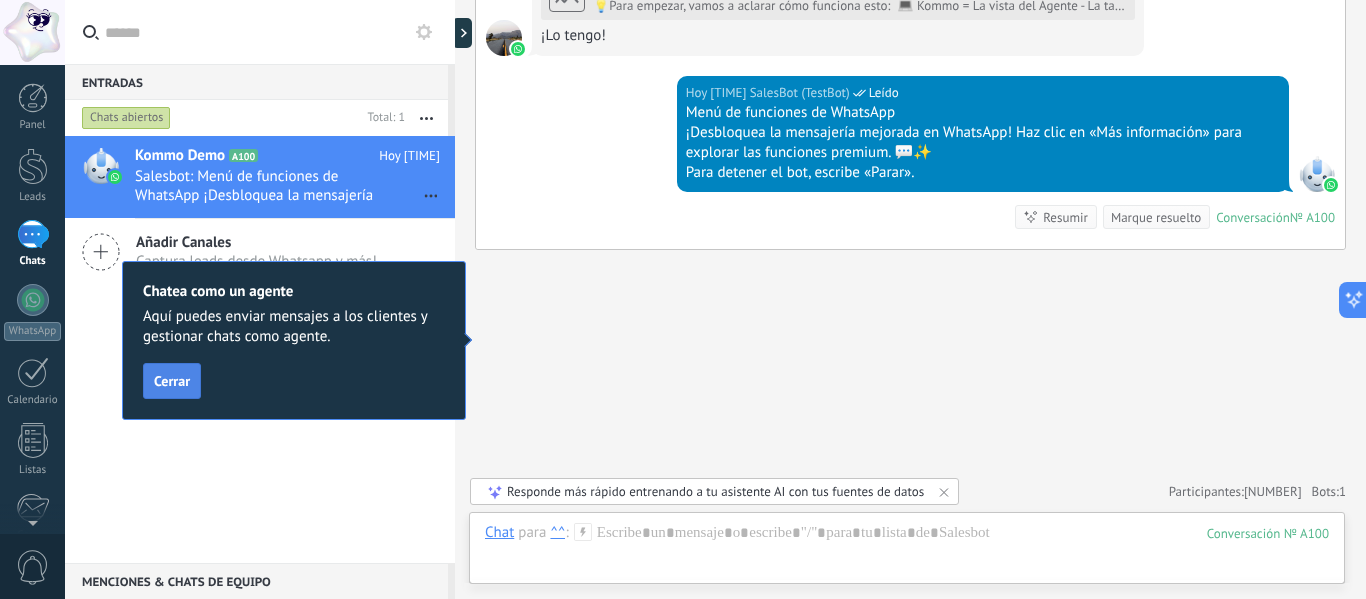 click on "Cerrar" at bounding box center [172, 381] 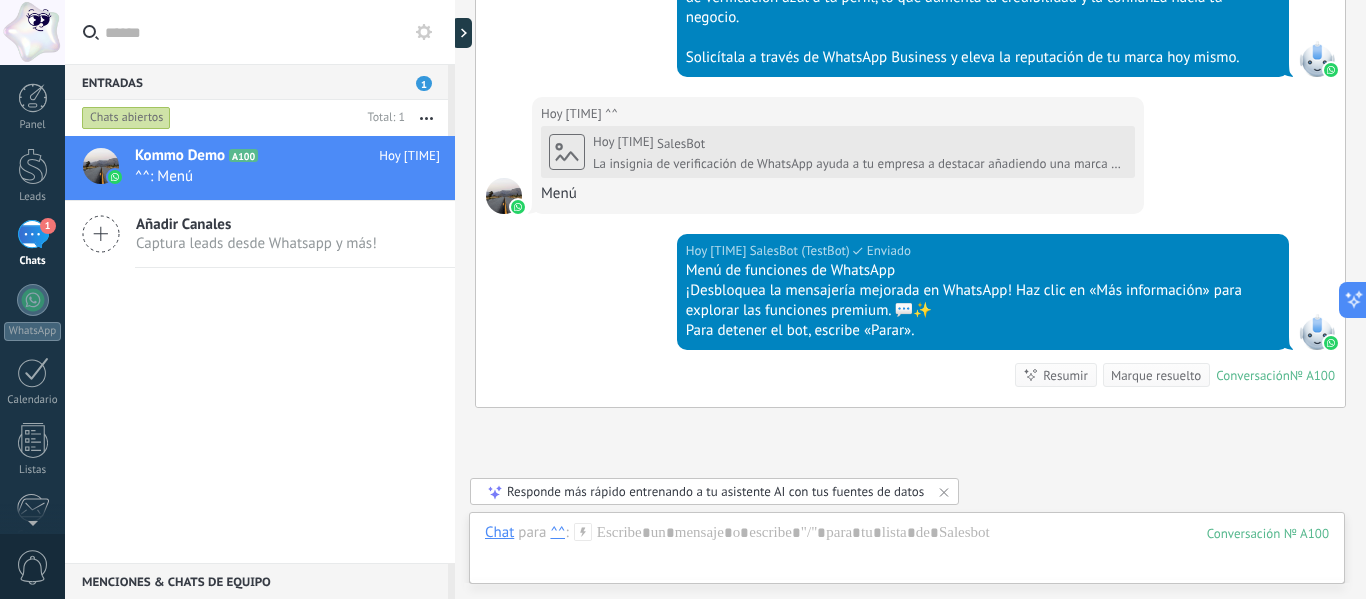 scroll, scrollTop: 2459, scrollLeft: 0, axis: vertical 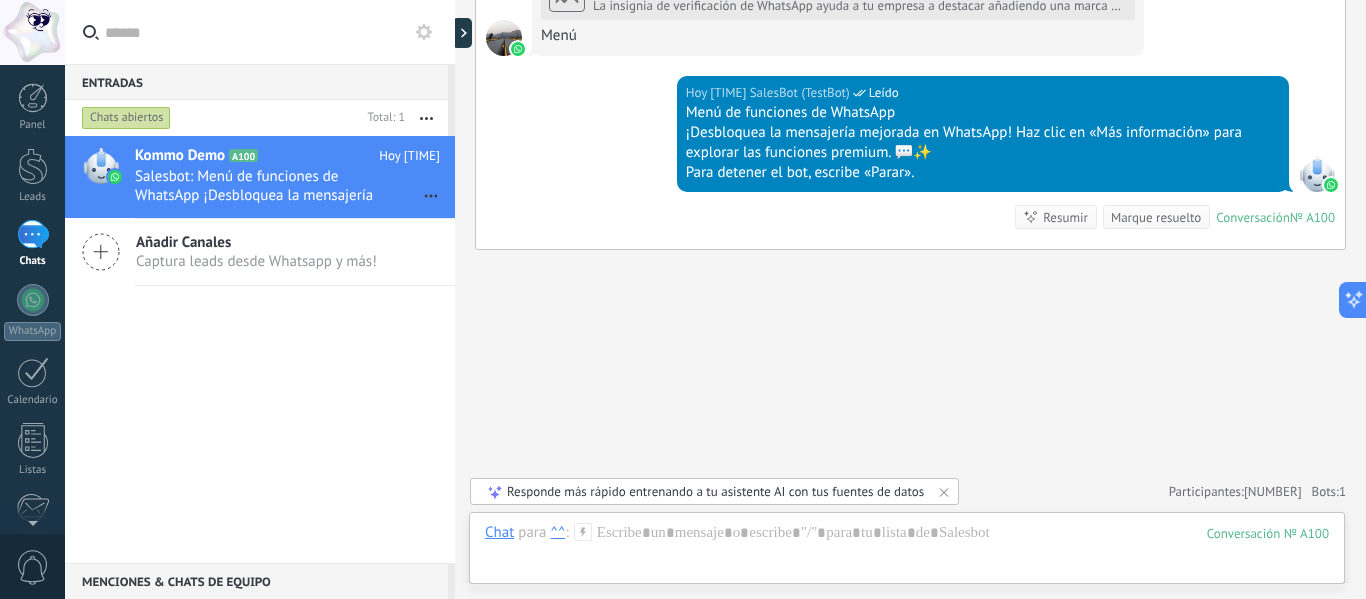 click at bounding box center [101, 252] 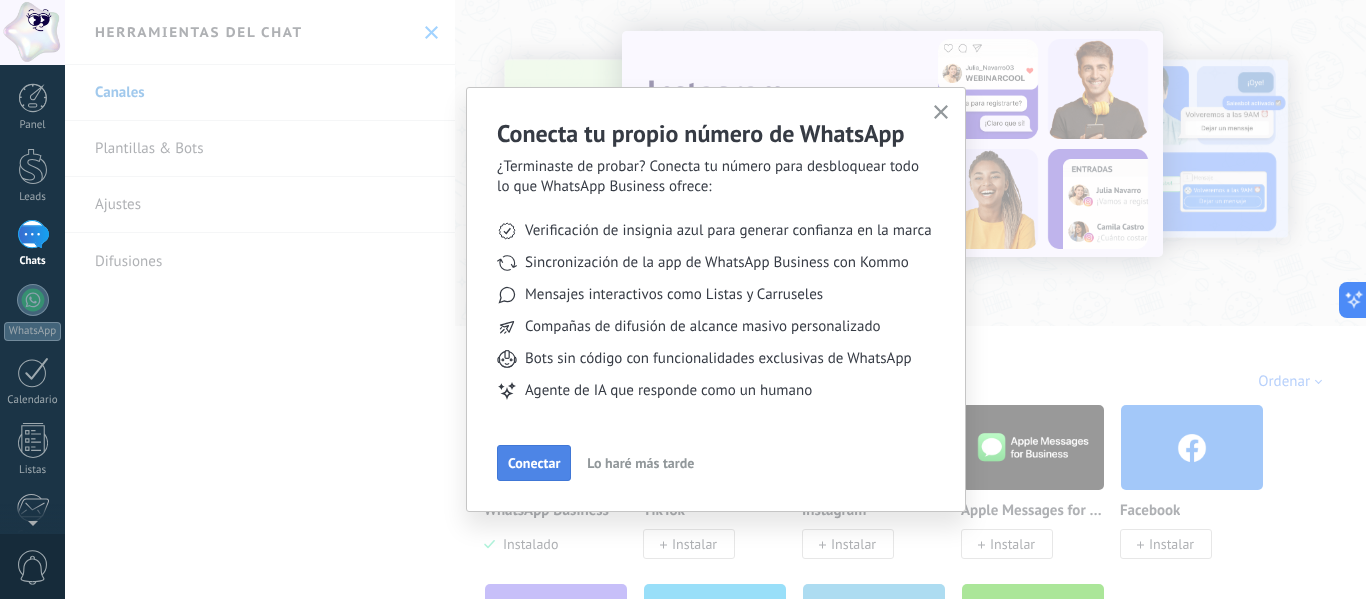 click on "Conectar" at bounding box center (534, 463) 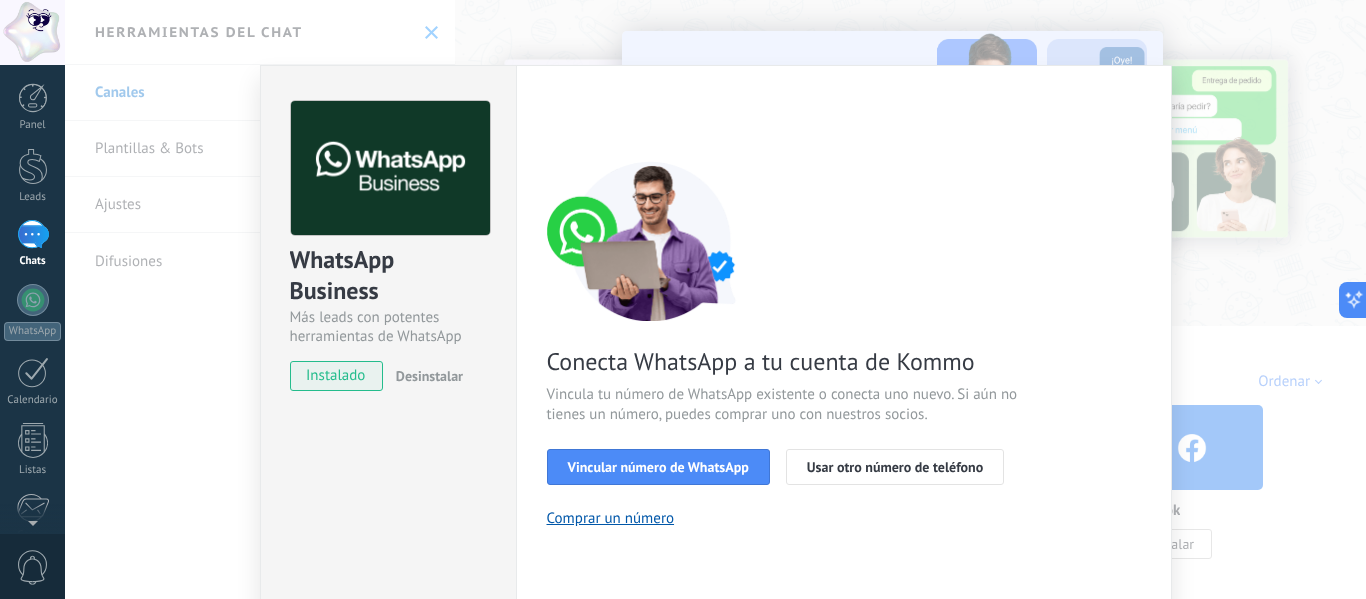 click on "instalado" at bounding box center (336, 376) 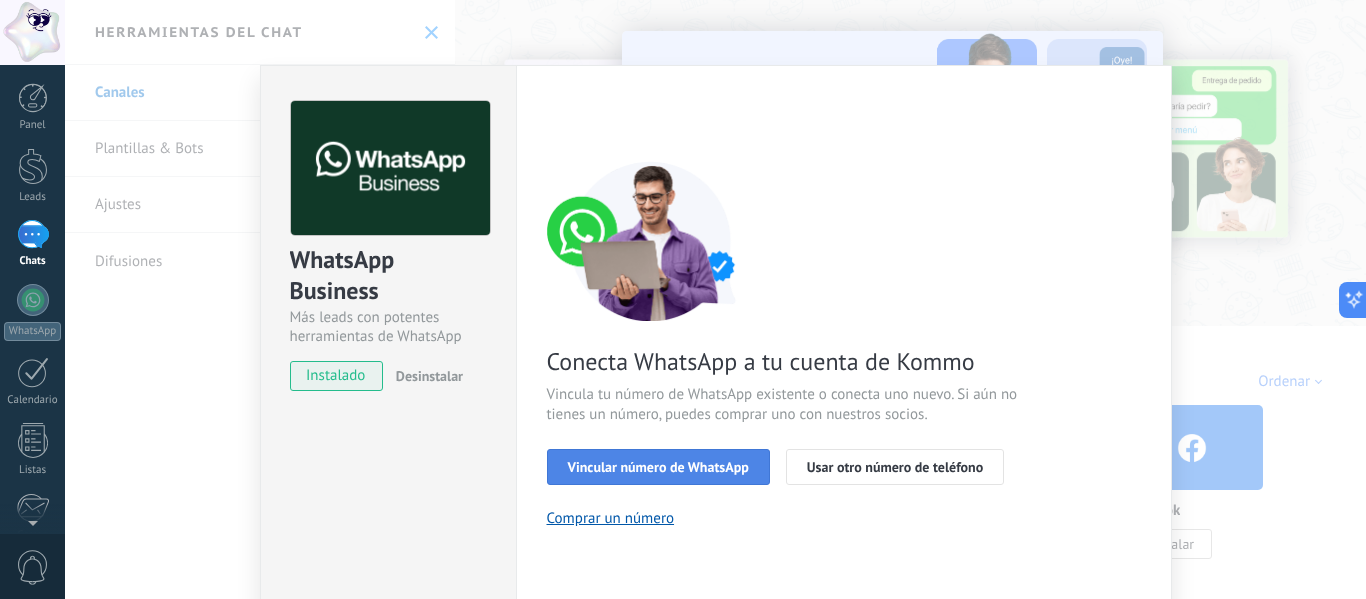 click on "Vincular número de WhatsApp" at bounding box center (658, 467) 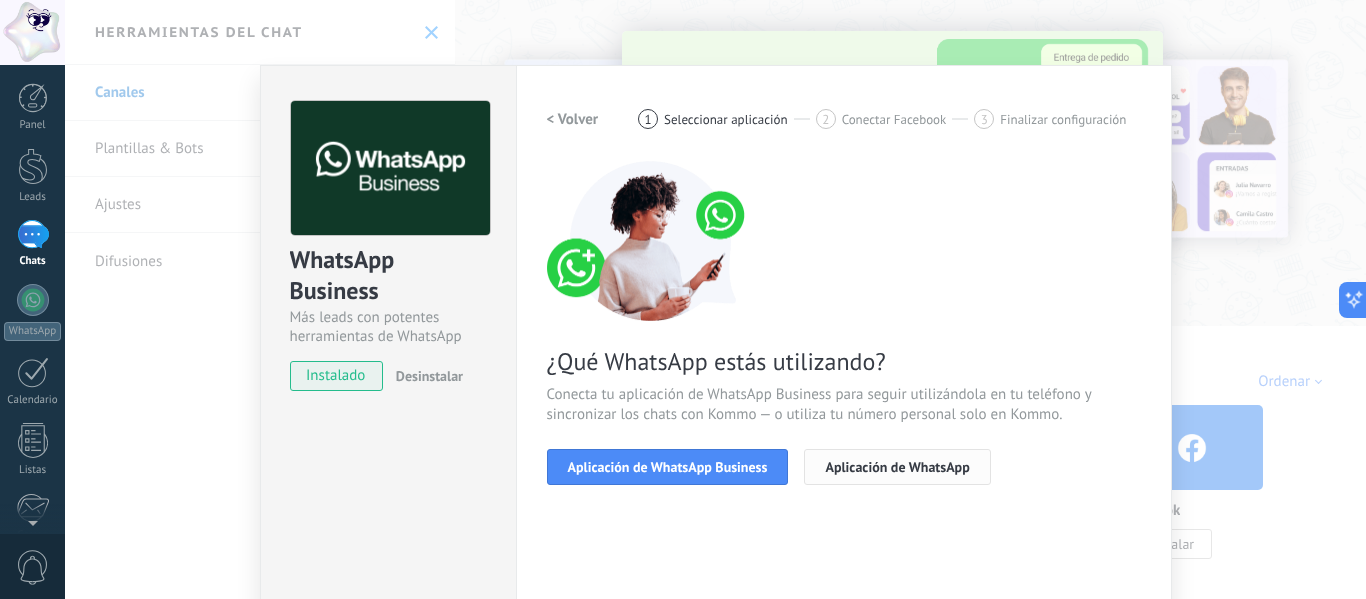 click on "Aplicación de WhatsApp" at bounding box center (897, 467) 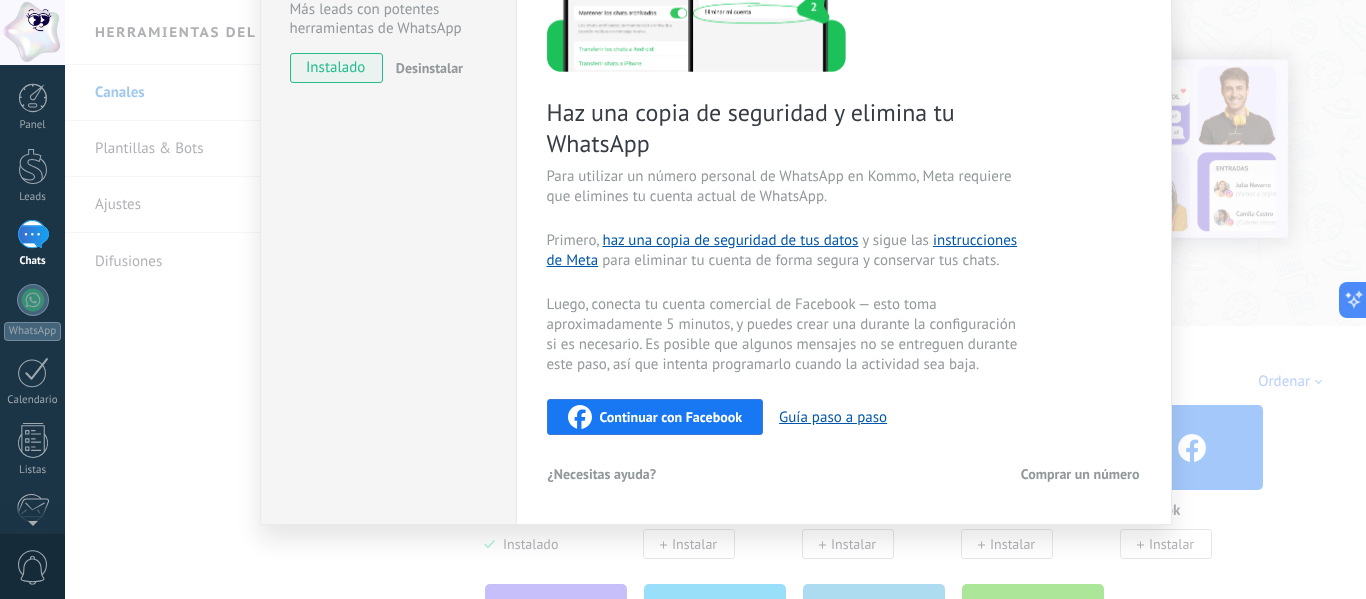 scroll, scrollTop: 0, scrollLeft: 0, axis: both 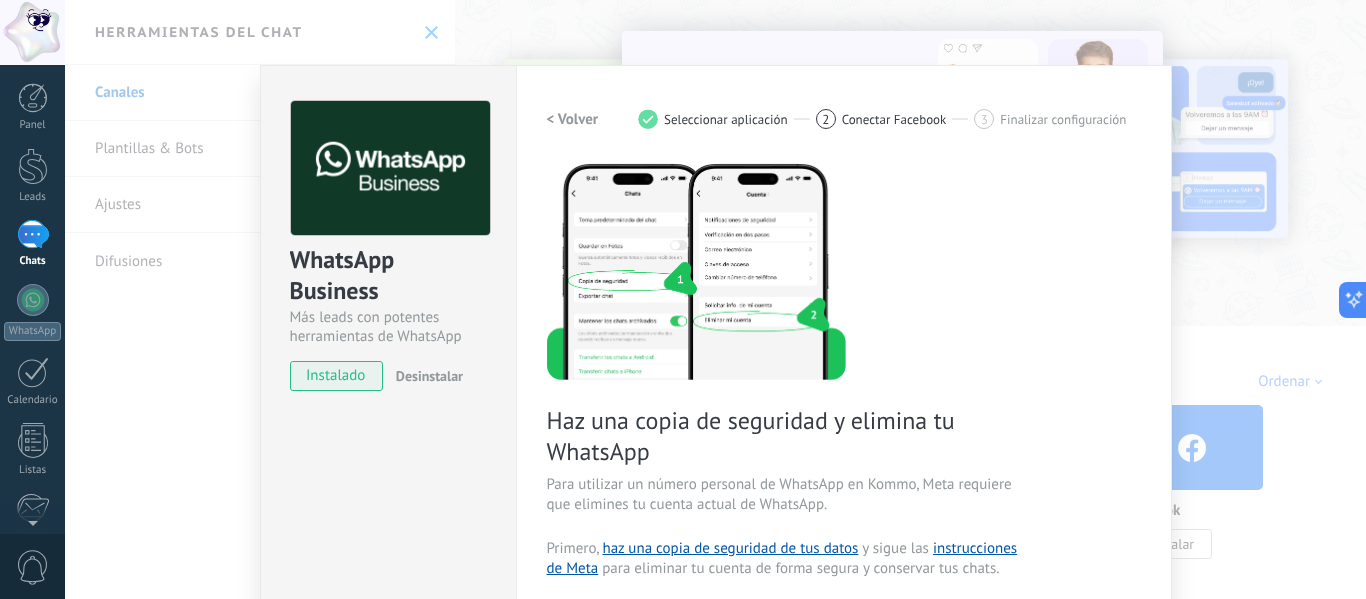 click on "Desinstalar" at bounding box center [429, 376] 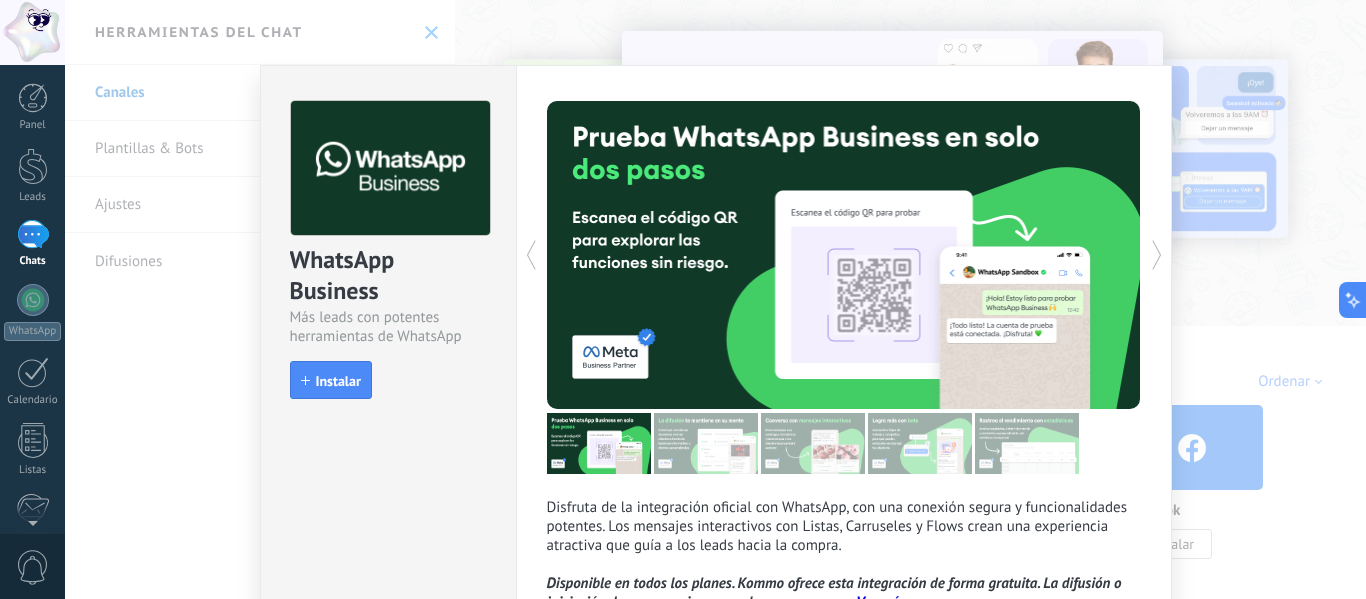 click on "WhatsApp Business Más leads con potentes herramientas de WhatsApp install Instalar Disfruta de la integración oficial con WhatsApp, con una conexión segura y funcionalidades potentes. Los mensajes interactivos con Listas, Carruseles y Flows crean una experiencia atractiva que guía a los leads hacia la compra. Disponible en todos los planes. Kommo ofrece esta integración de forma gratuita. La difusión o iniciación de conversaciones puede generar cargos. Ver más más" at bounding box center (715, 299) 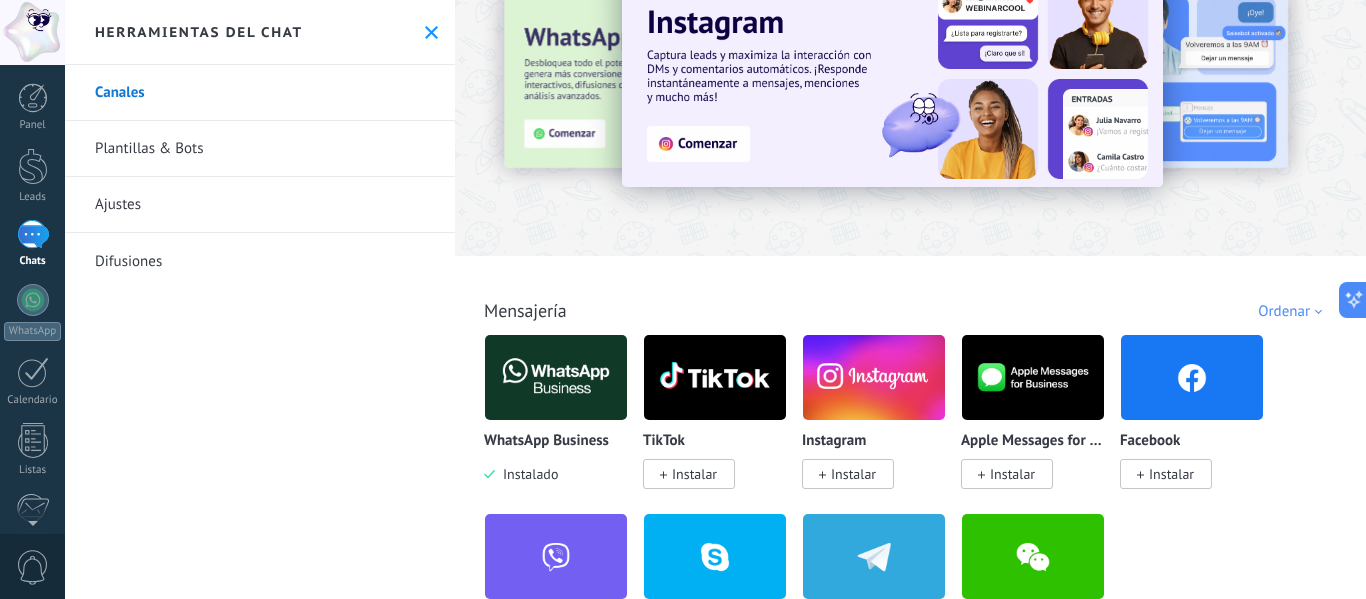 scroll, scrollTop: 0, scrollLeft: 0, axis: both 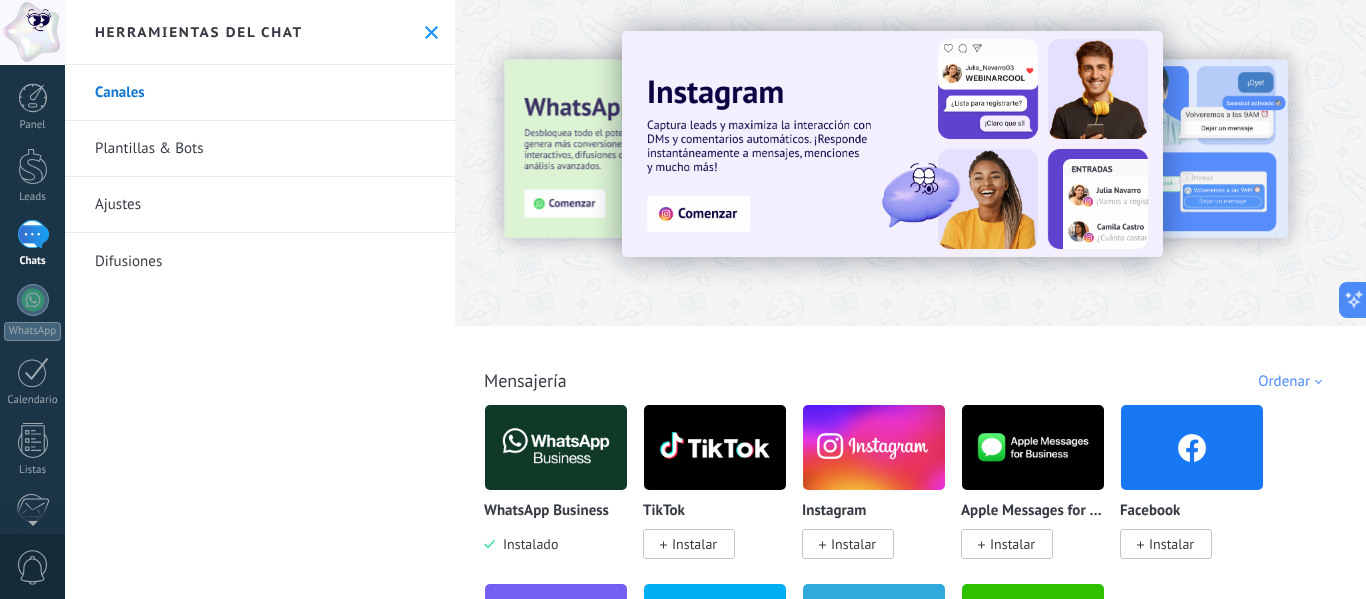 click at bounding box center (431, 32) 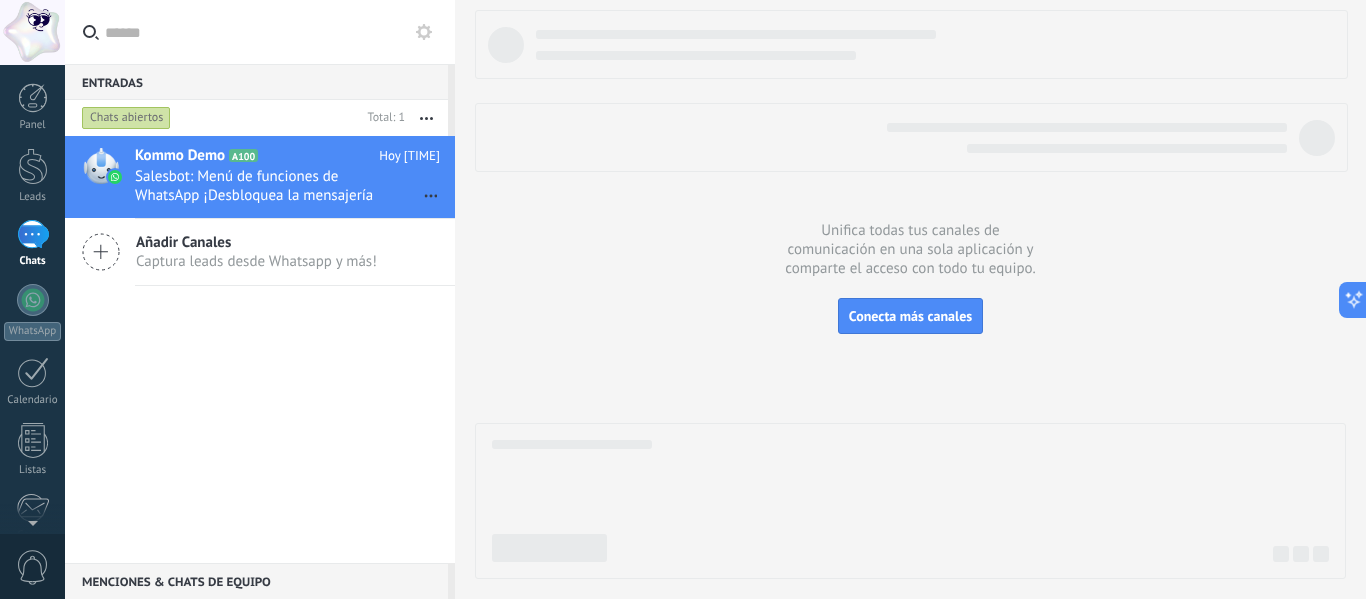 click at bounding box center [426, 118] 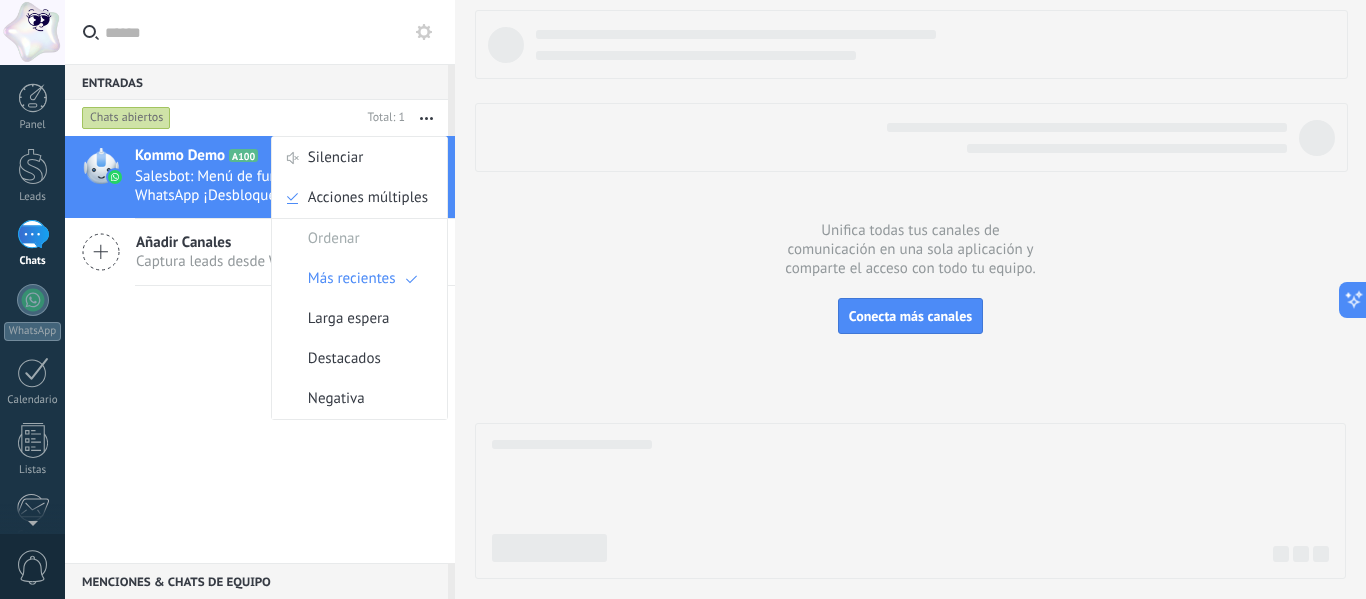 click on "Kommo Demo
A100
Hoy [TIME]
Salesbot: Menú de funciones de WhatsApp
¡Desbloquea la mensajería mejorada en WhatsApp! Haz clic en «Más información» para explorar las funciones premium. 💬✨
Para detener el bot, escribe «Parar».
Añadir Canales
Captura leads desde Whatsapp y más!" at bounding box center [0, 0] 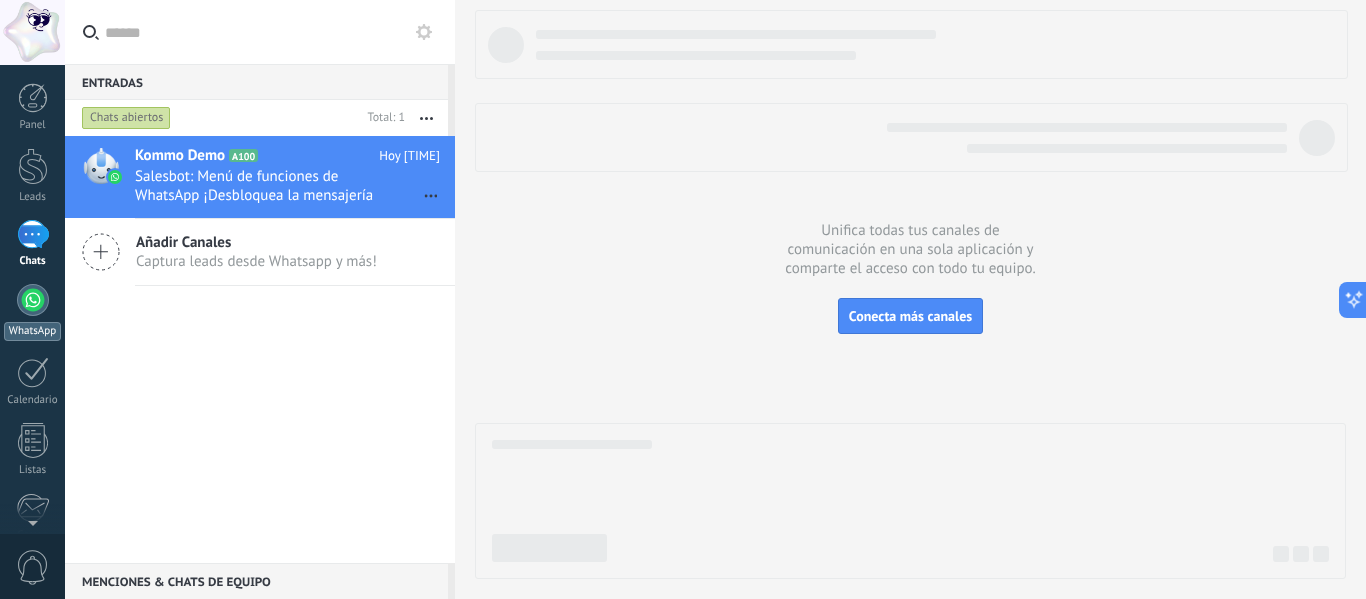 click at bounding box center (33, 300) 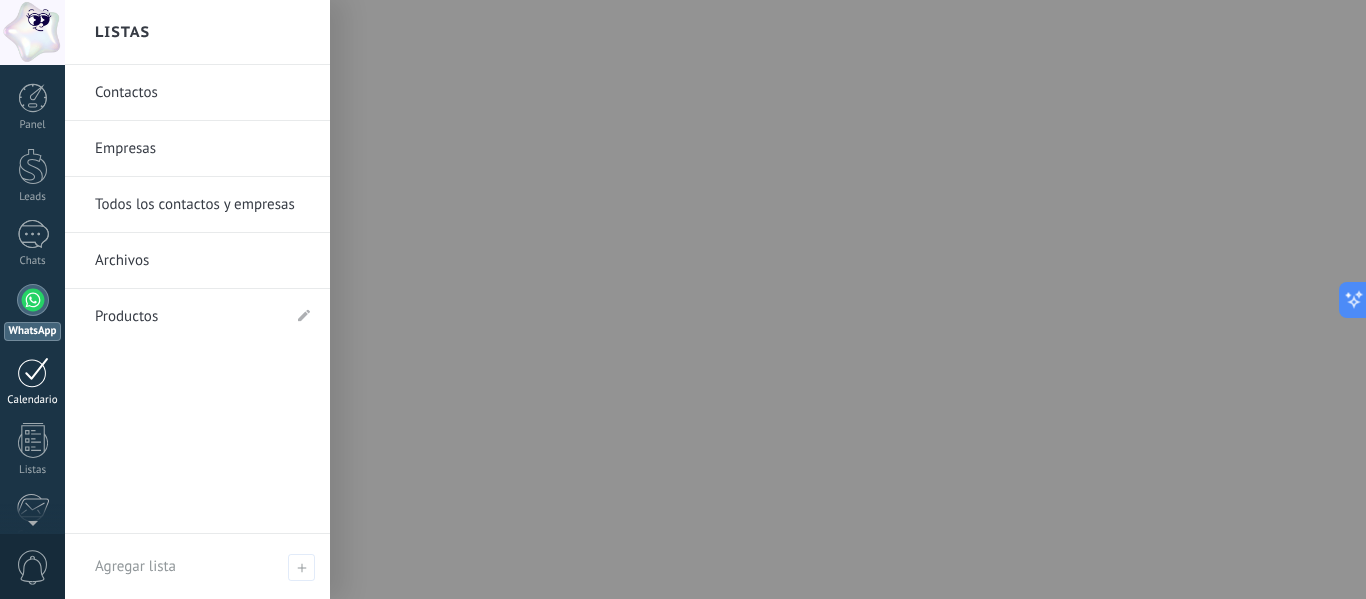 click on "Calendario" at bounding box center (32, 382) 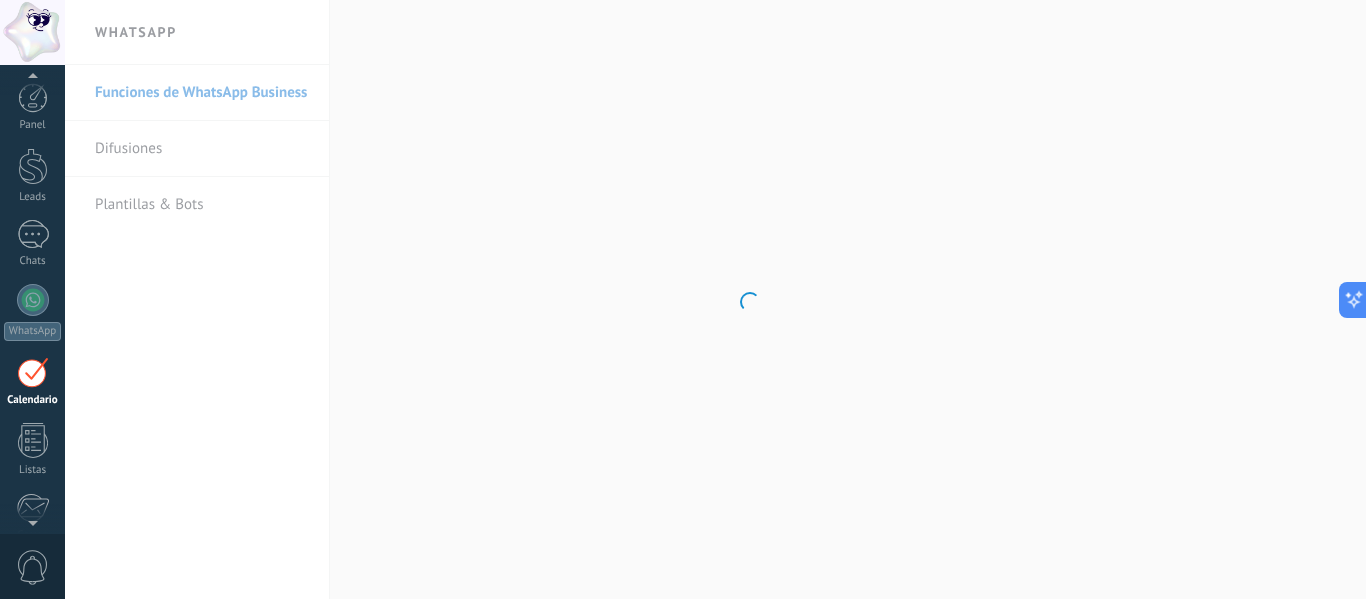 scroll, scrollTop: 58, scrollLeft: 0, axis: vertical 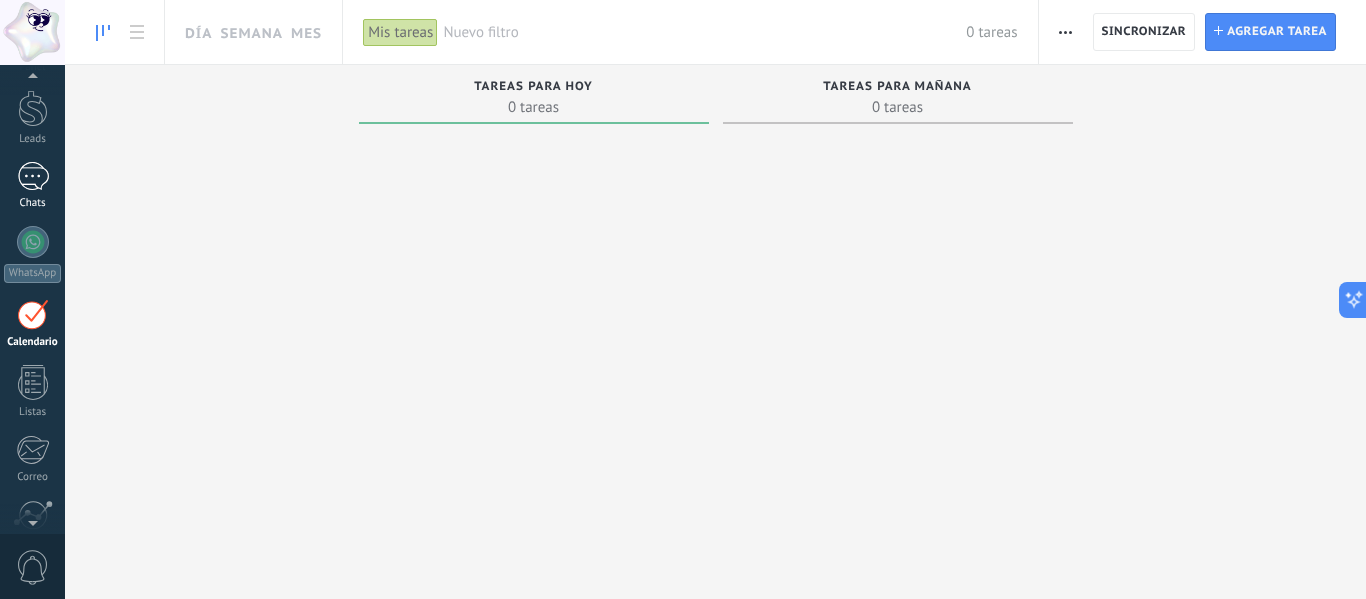 click on "1" at bounding box center (33, 176) 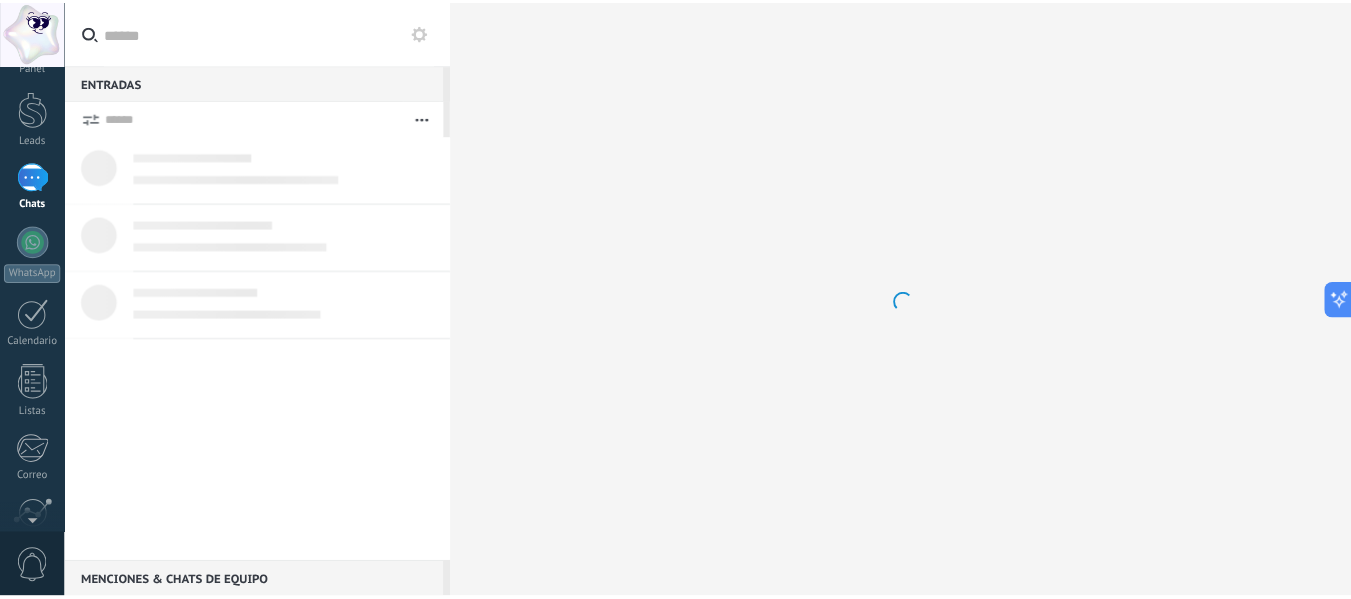 scroll, scrollTop: 0, scrollLeft: 0, axis: both 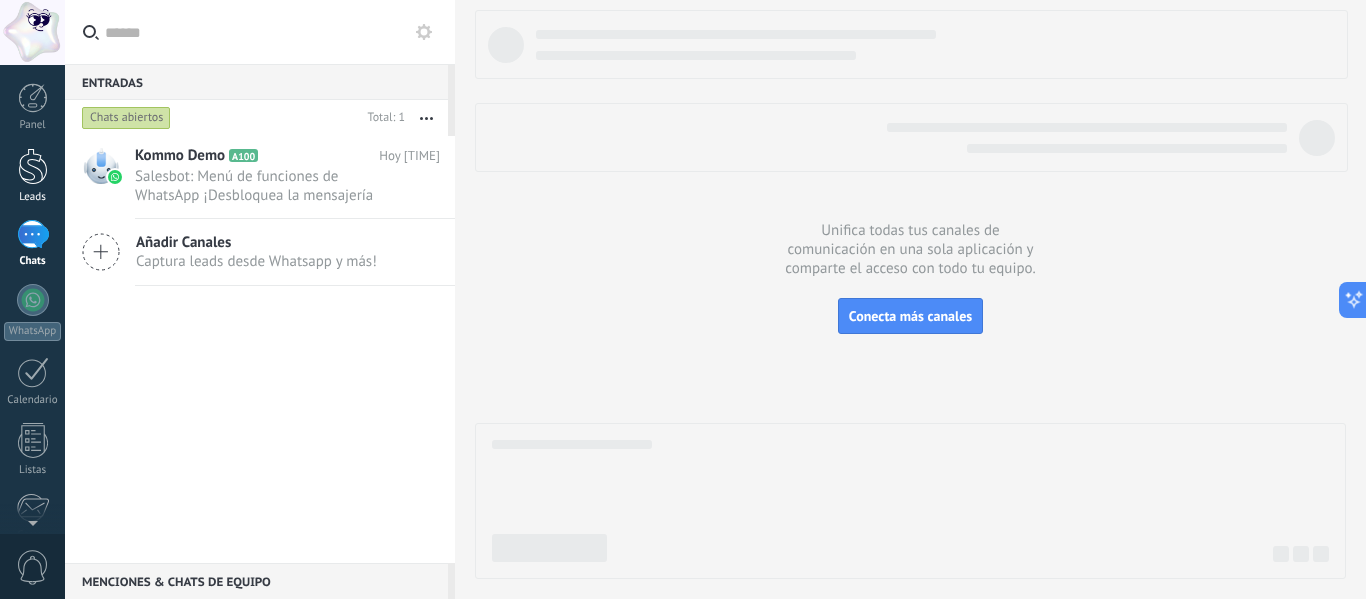 click at bounding box center (33, 166) 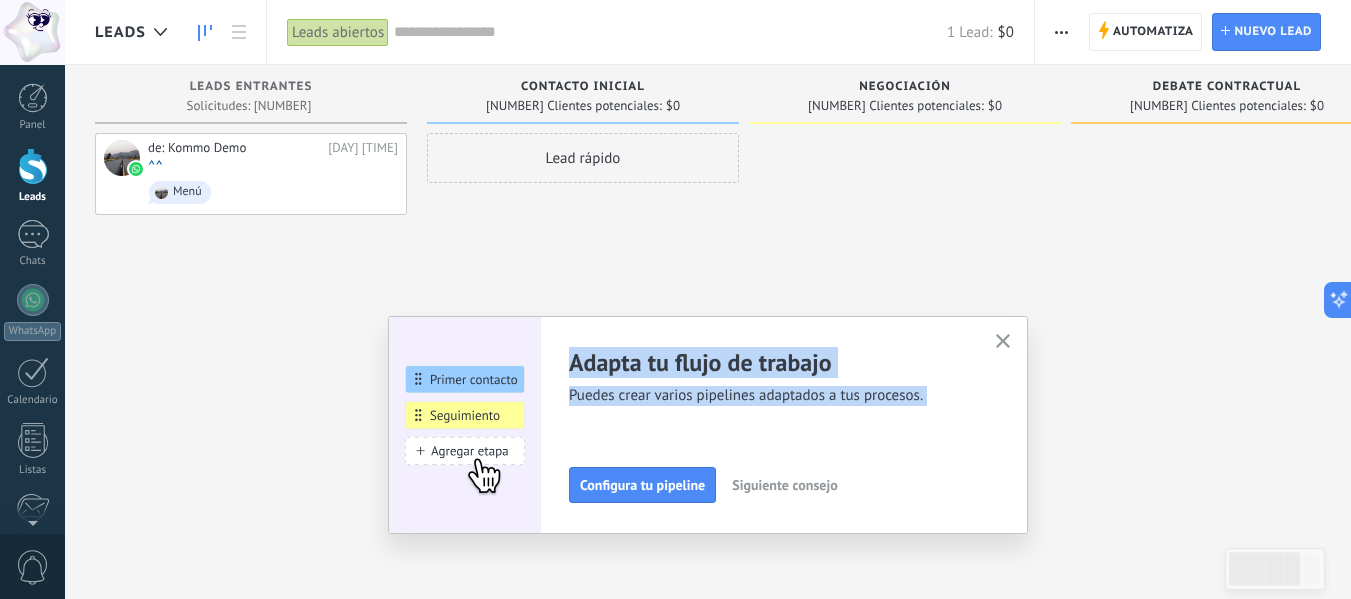 drag, startPoint x: 582, startPoint y: 328, endPoint x: 1001, endPoint y: 340, distance: 419.1718 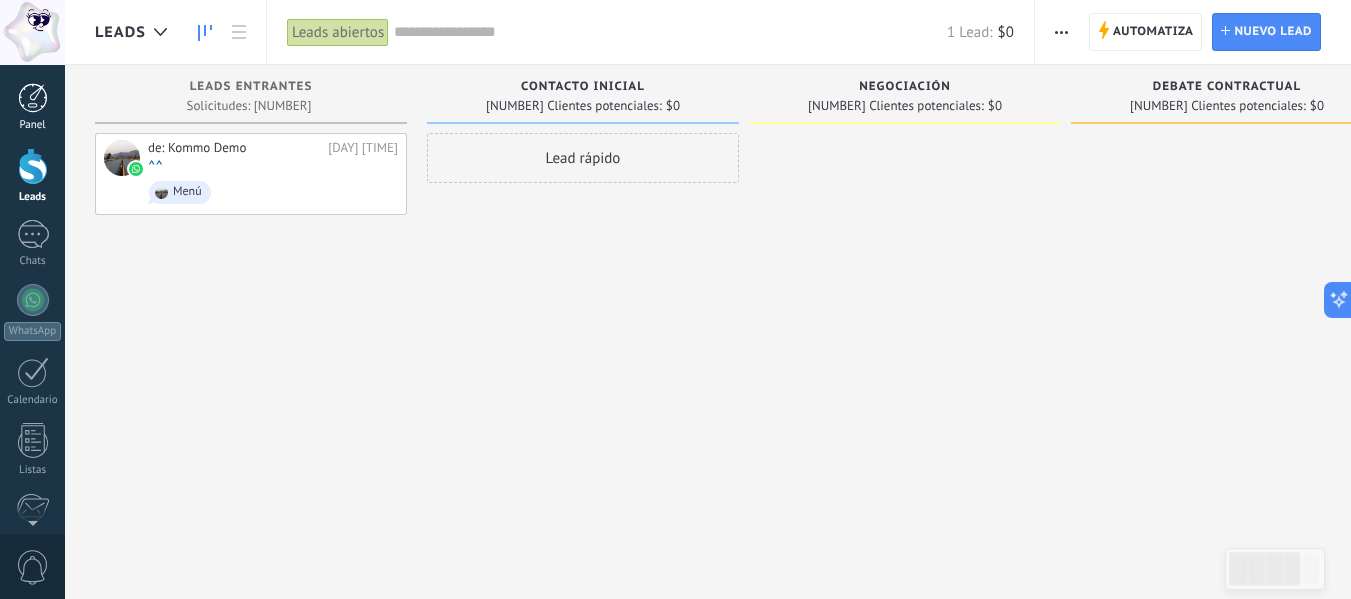 click at bounding box center [33, 98] 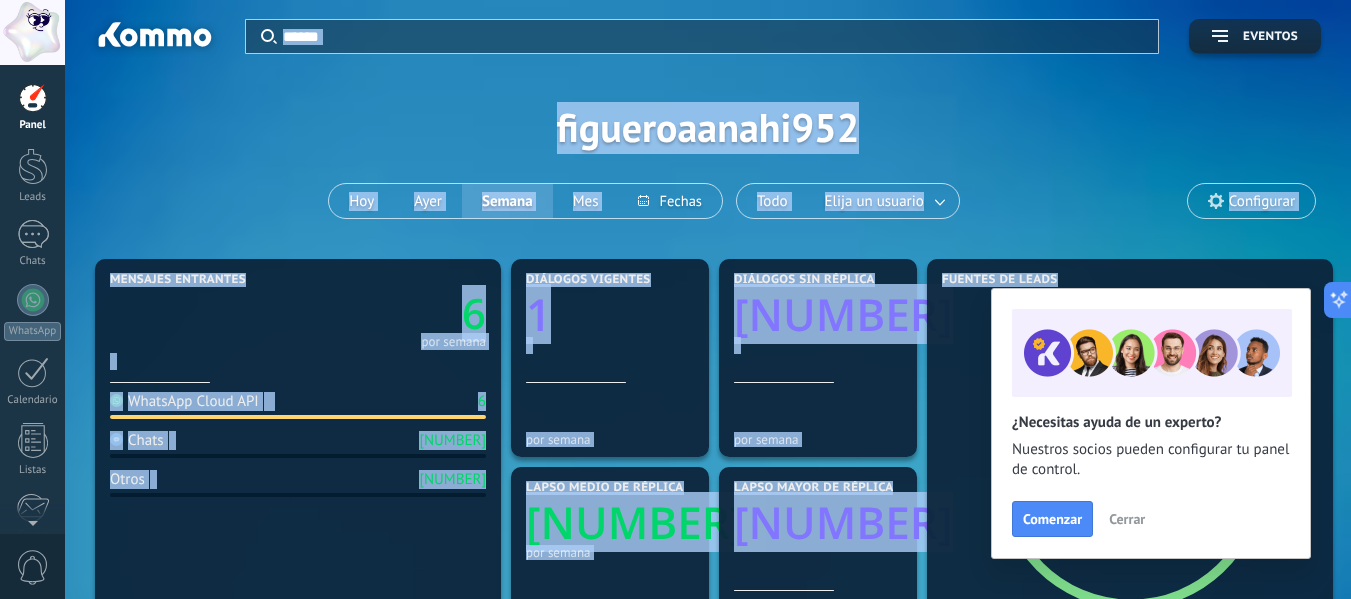 click on "Aplicar Eventos figueroaanahi952 Hoy Ayer Semana Mes Todo Elija un usuario Configurar" at bounding box center (708, 127) 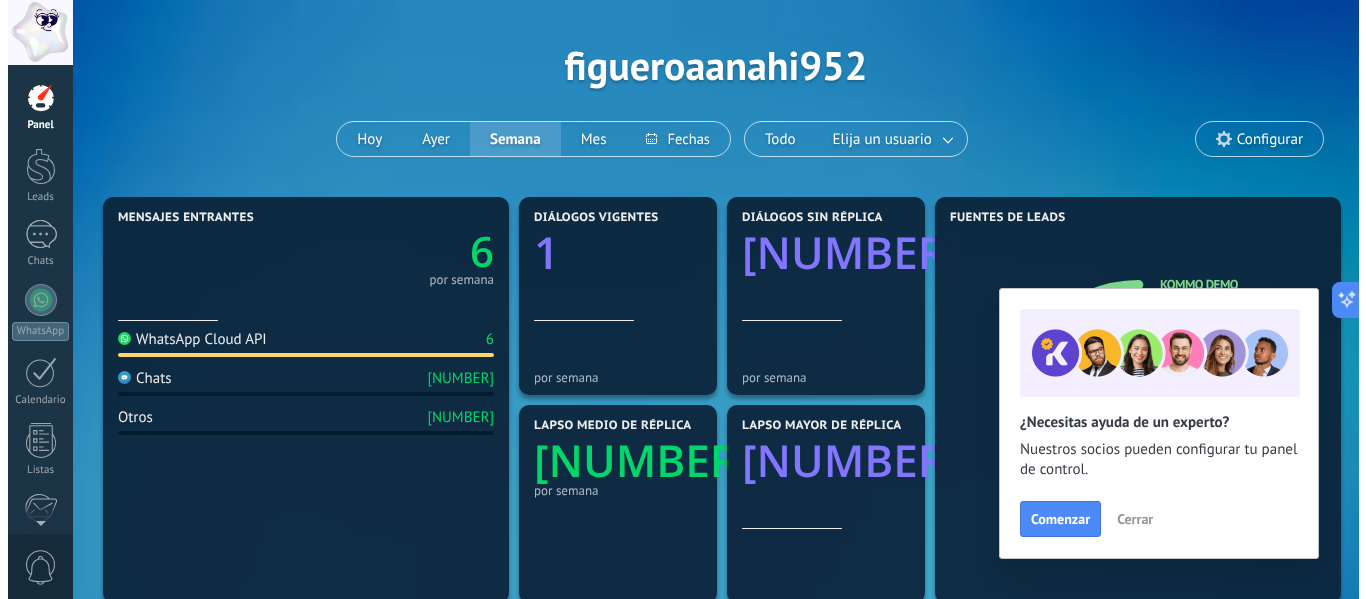 scroll, scrollTop: 0, scrollLeft: 0, axis: both 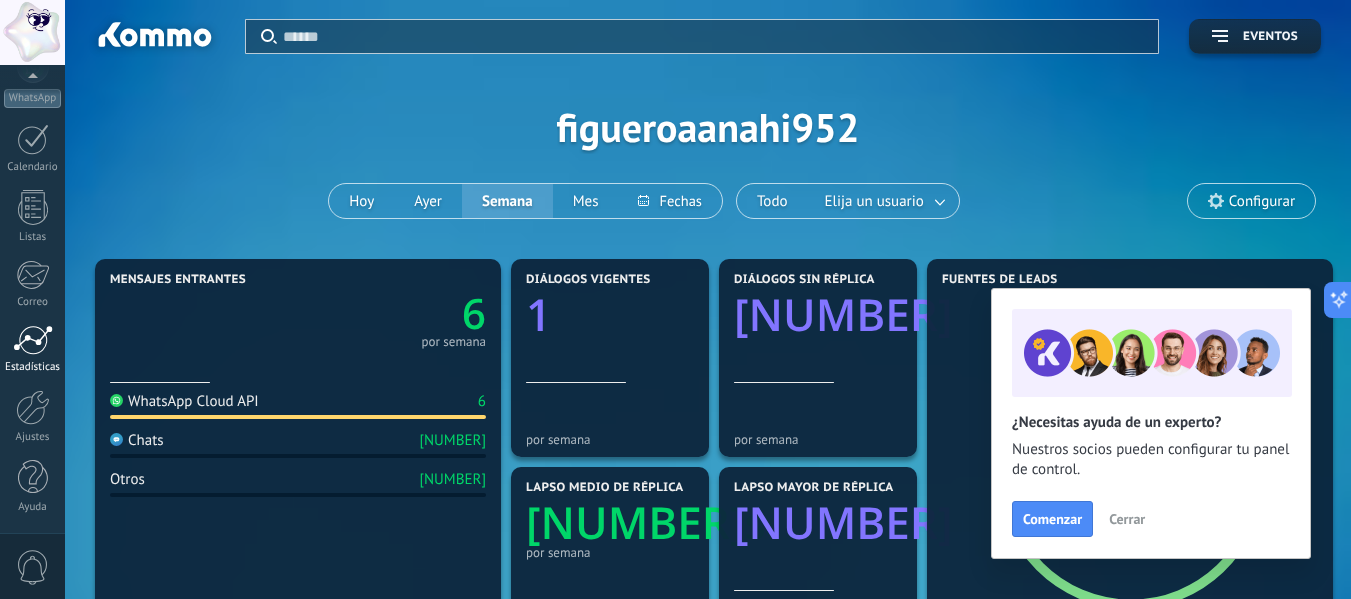 click at bounding box center [33, 340] 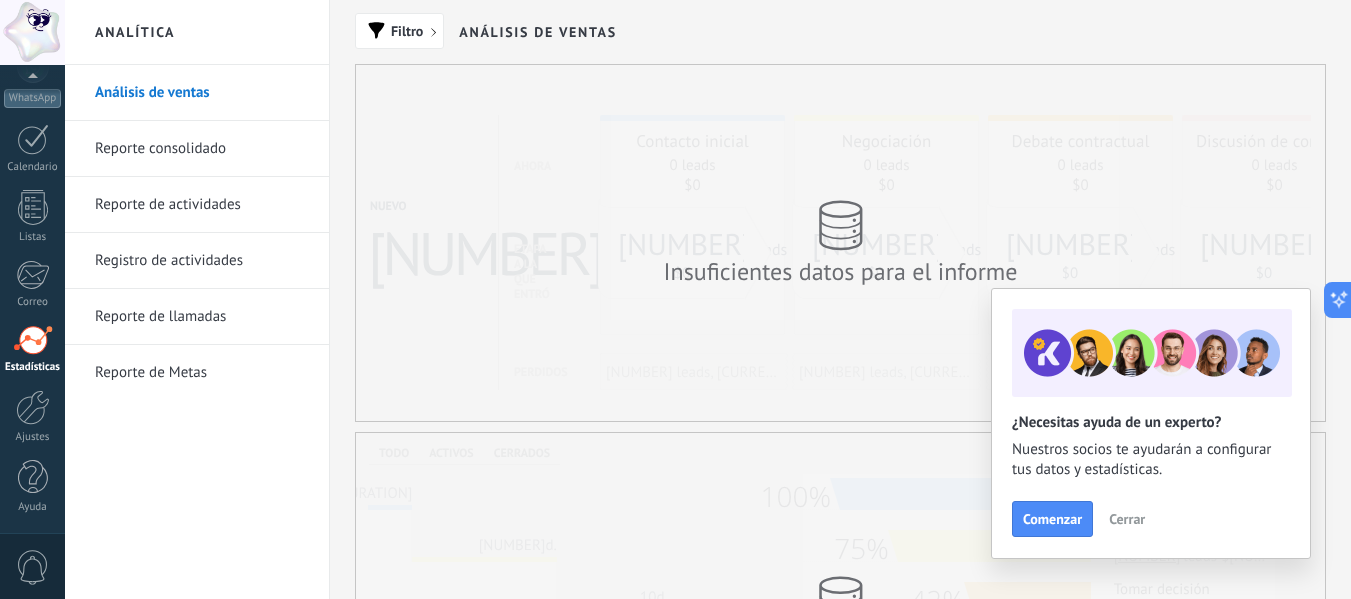 click on "Cerrar" at bounding box center (1127, 519) 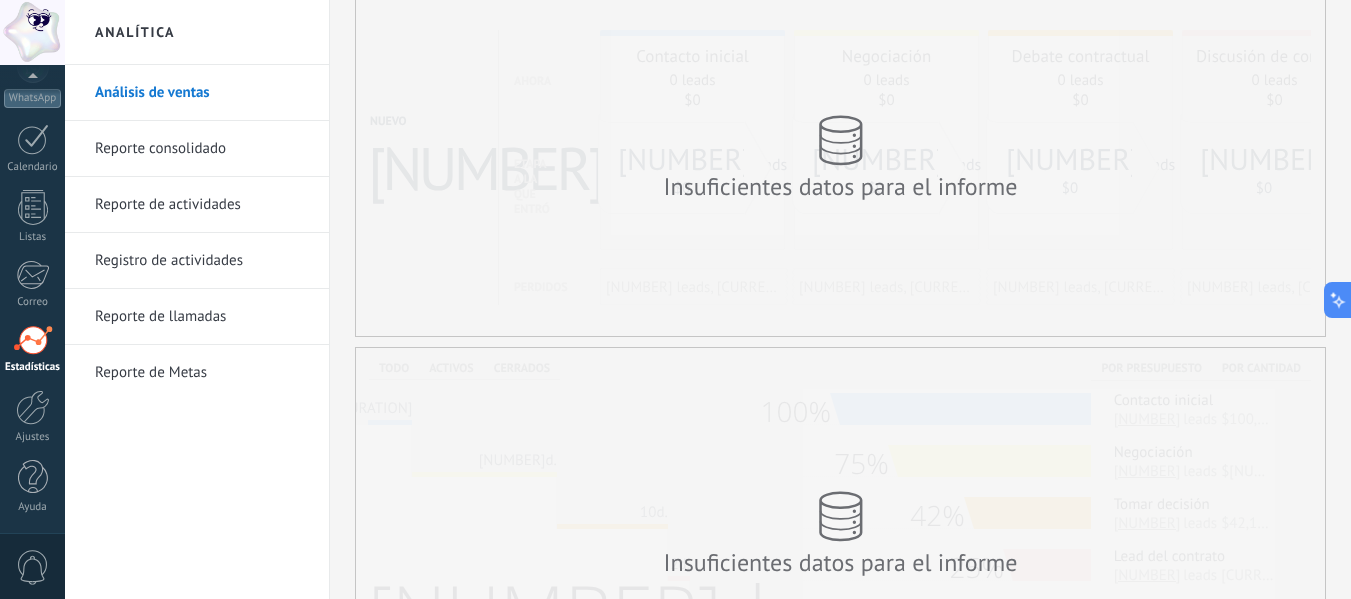 scroll, scrollTop: 0, scrollLeft: 0, axis: both 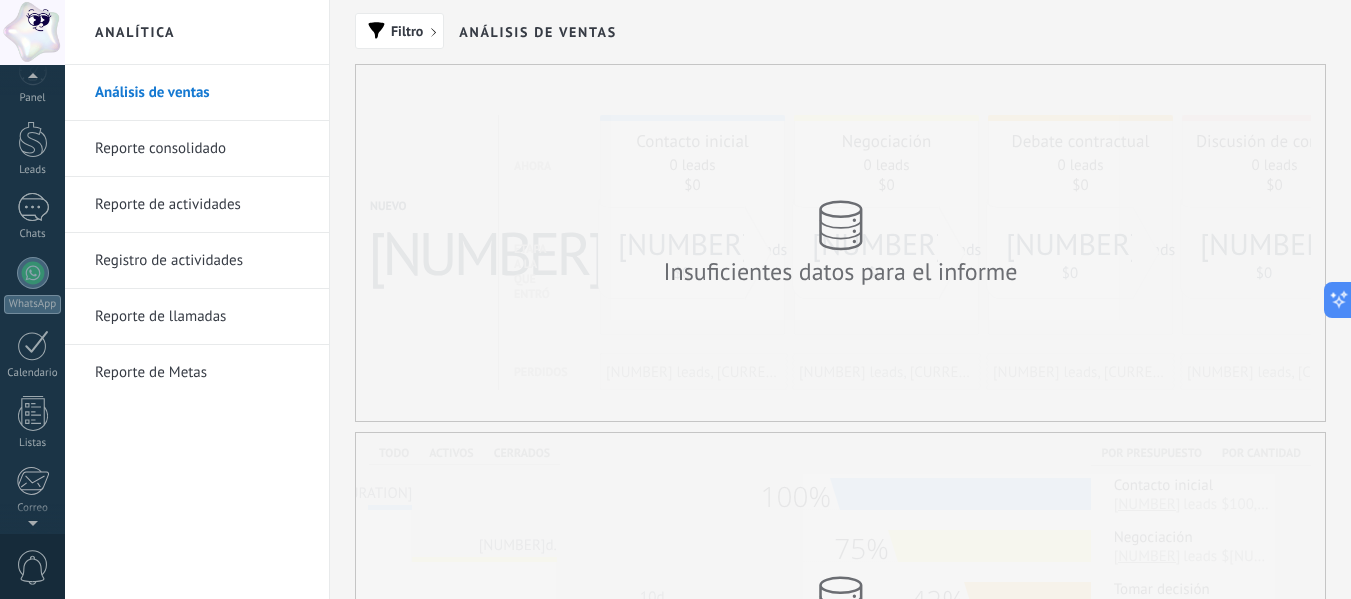click on "[NUMBER]" at bounding box center [33, 567] 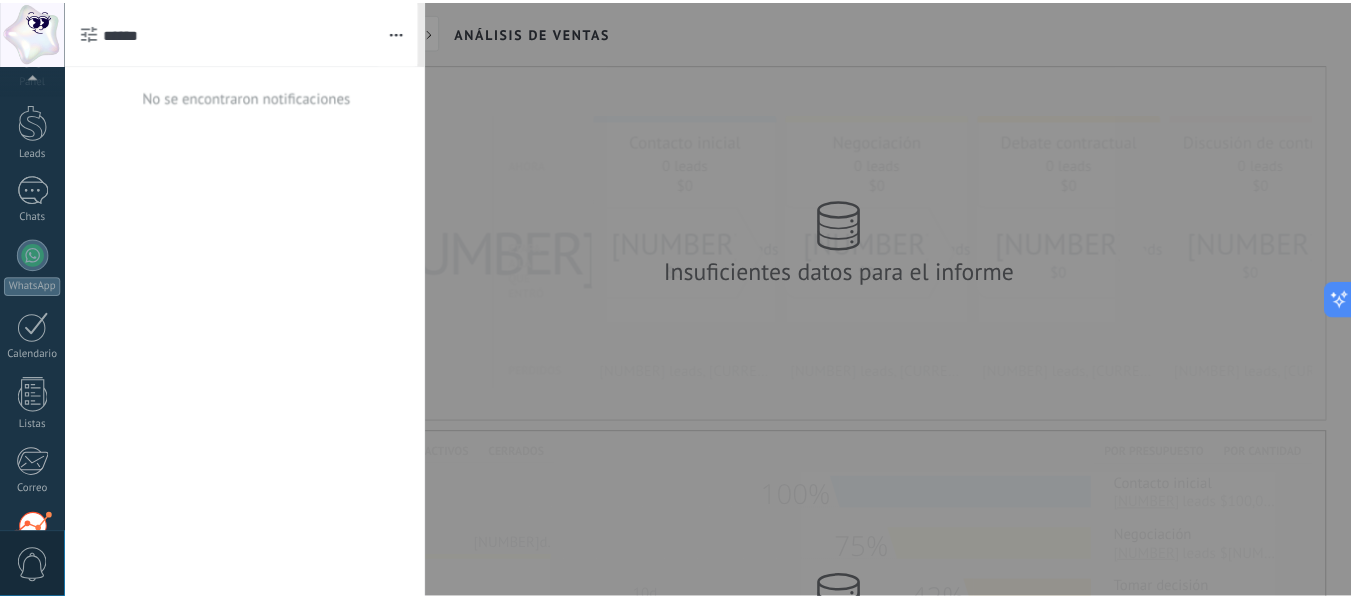 scroll, scrollTop: 233, scrollLeft: 0, axis: vertical 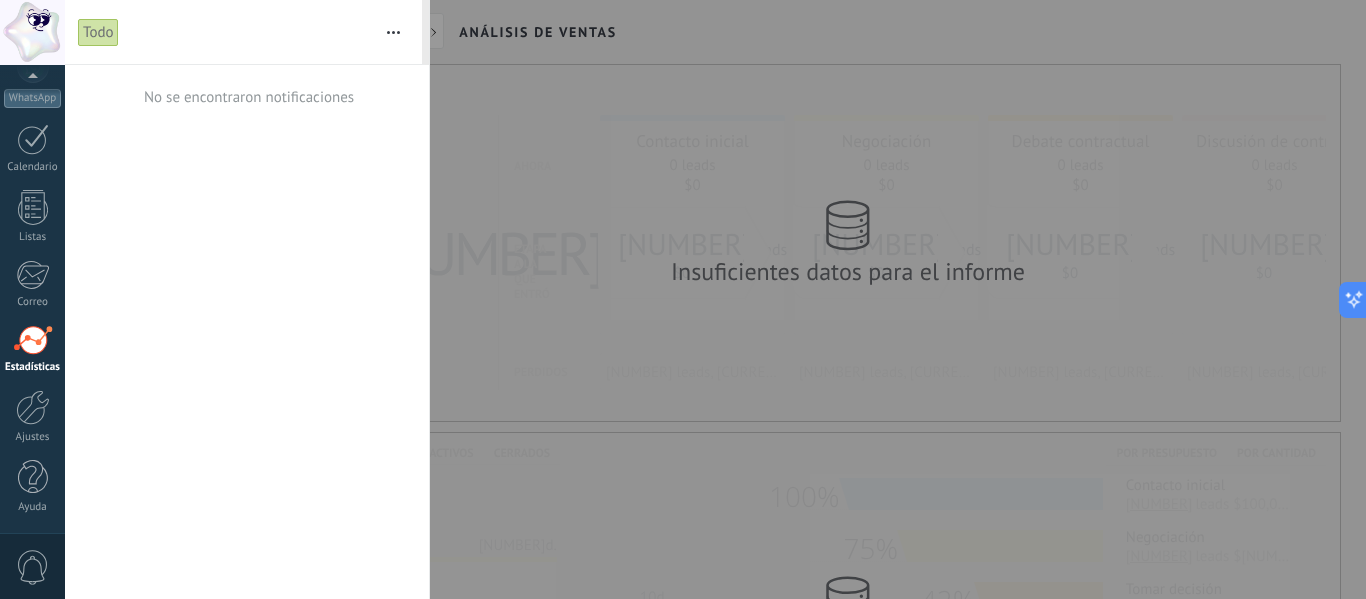 click at bounding box center (32, 32) 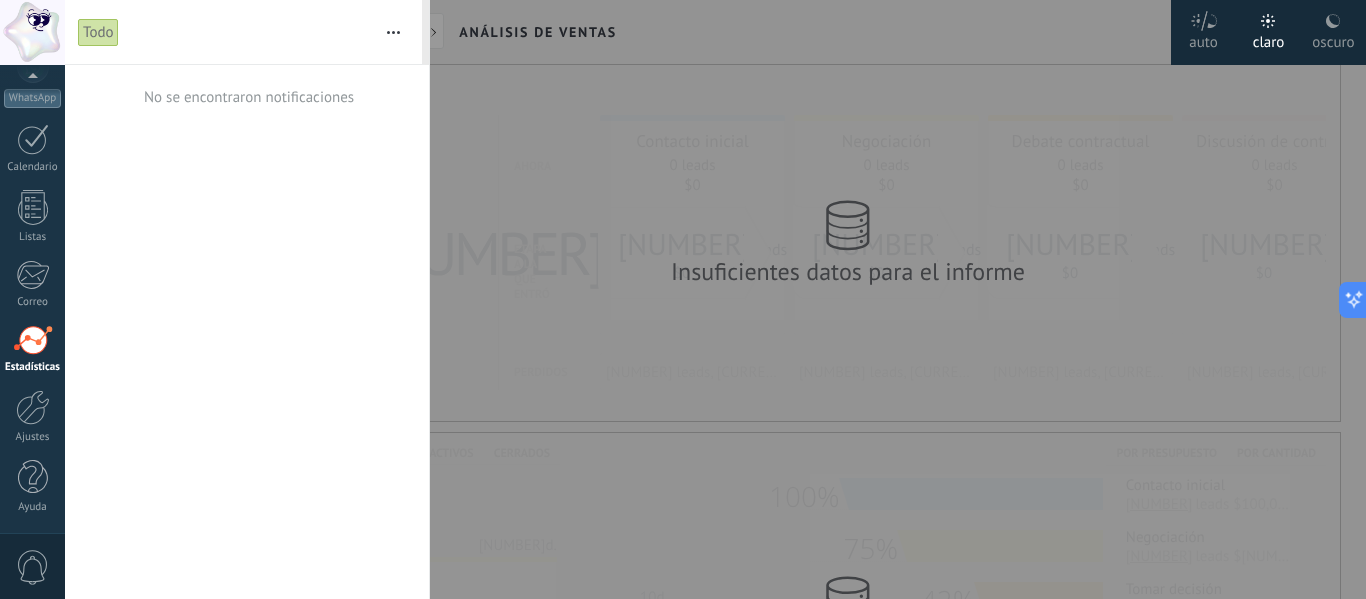 click at bounding box center (32, 32) 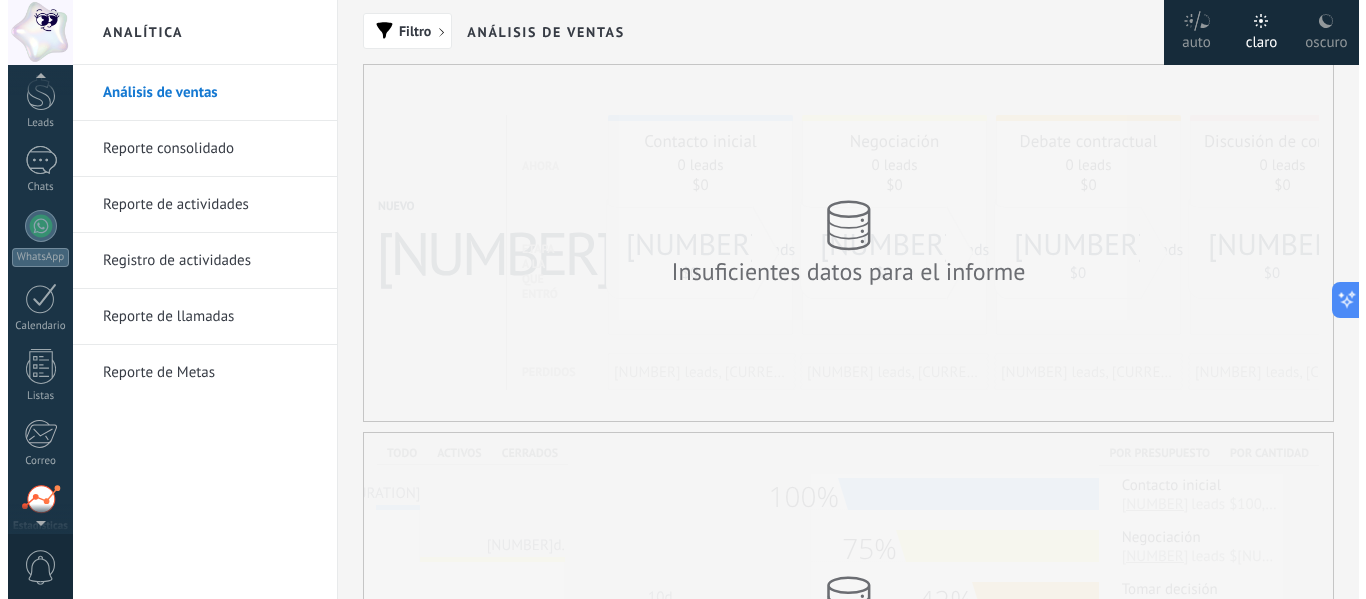 scroll, scrollTop: 0, scrollLeft: 0, axis: both 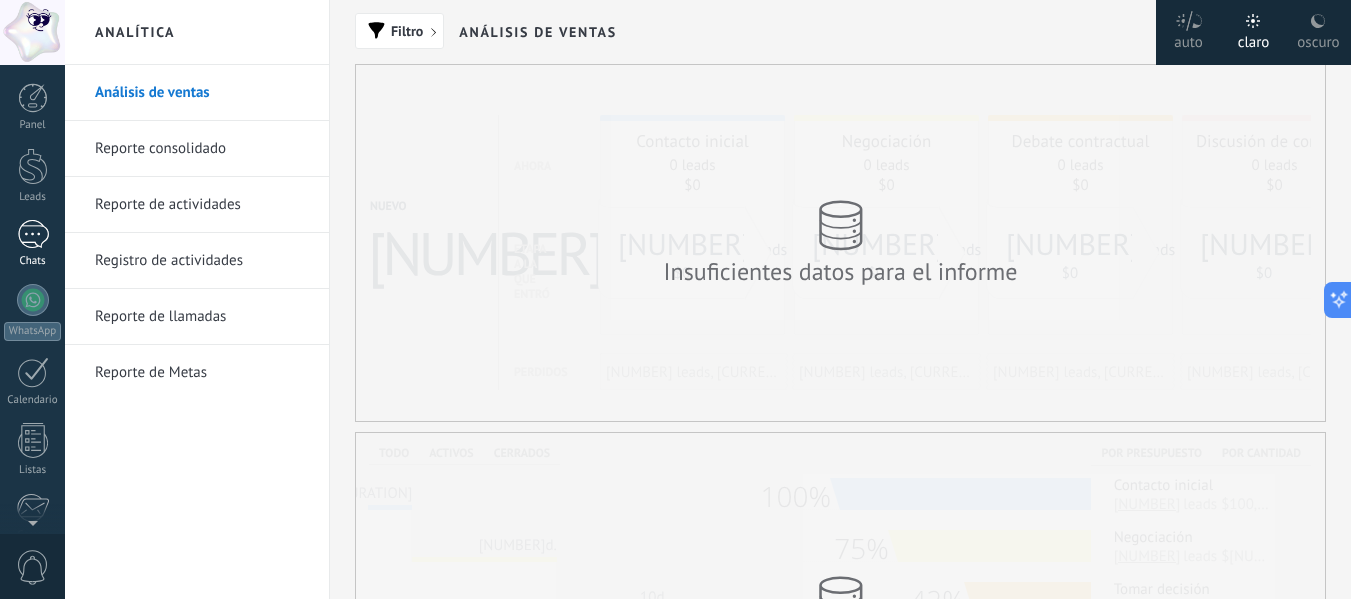 click on "1" at bounding box center (33, 234) 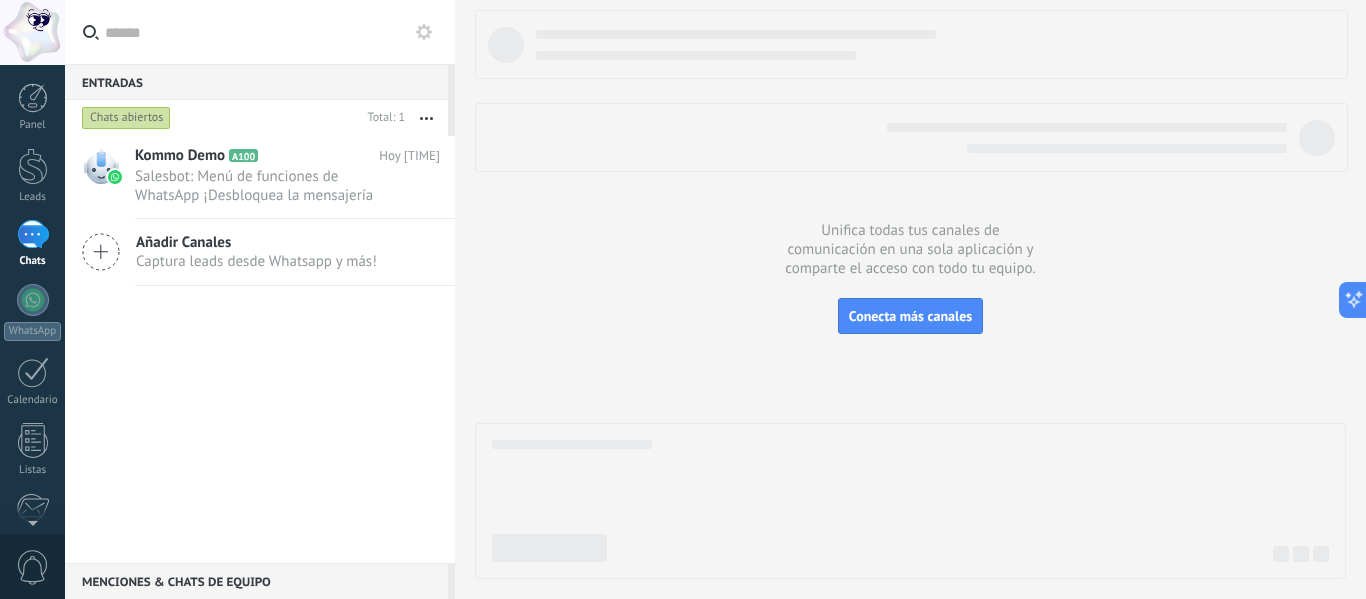 click at bounding box center (424, 32) 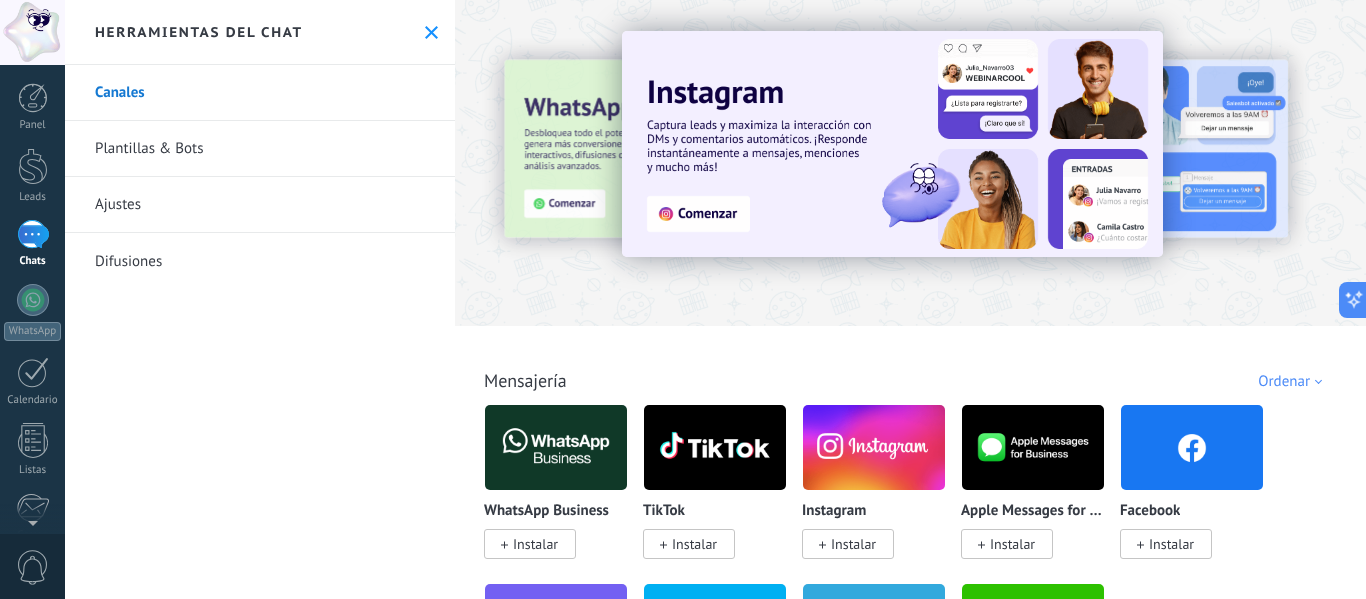 click at bounding box center [431, 32] 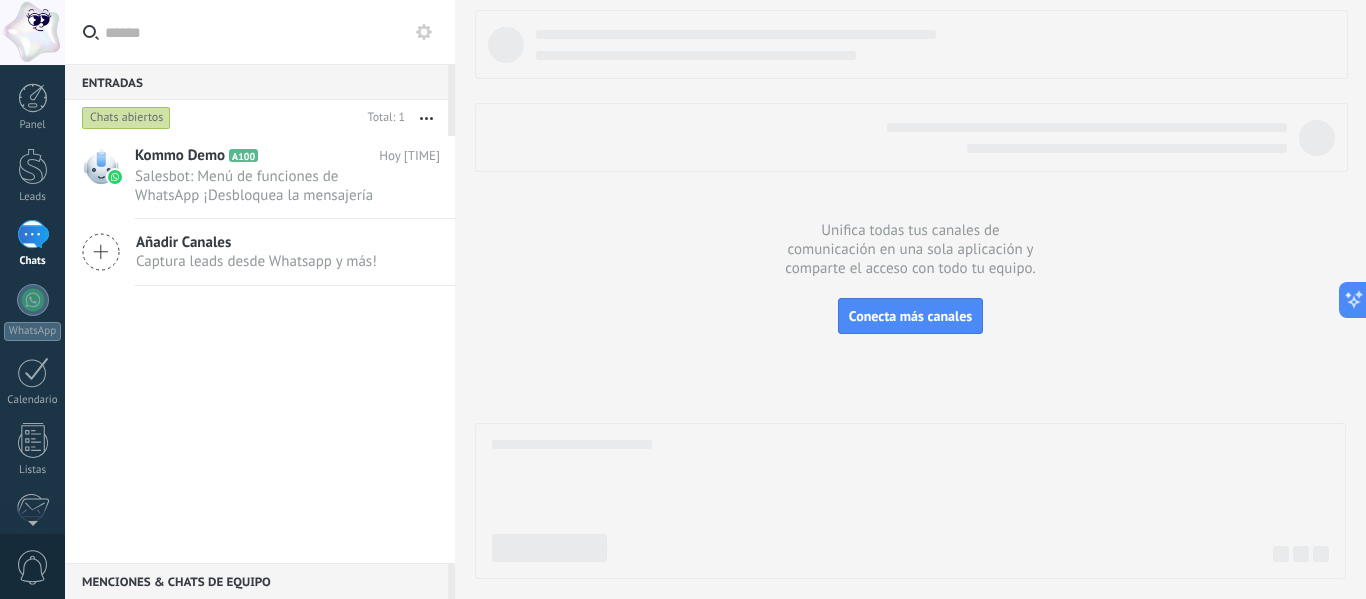 click at bounding box center (260, 32) 